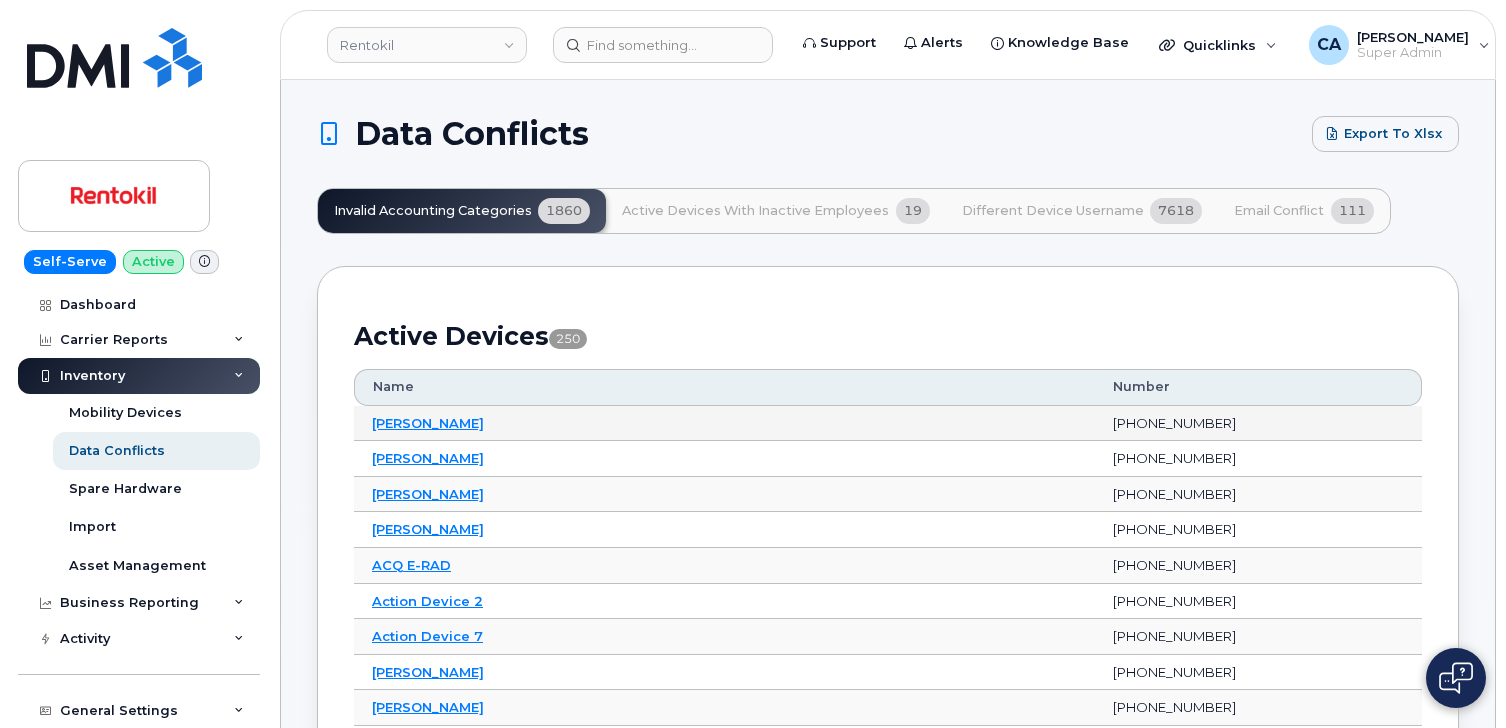 scroll, scrollTop: 0, scrollLeft: 0, axis: both 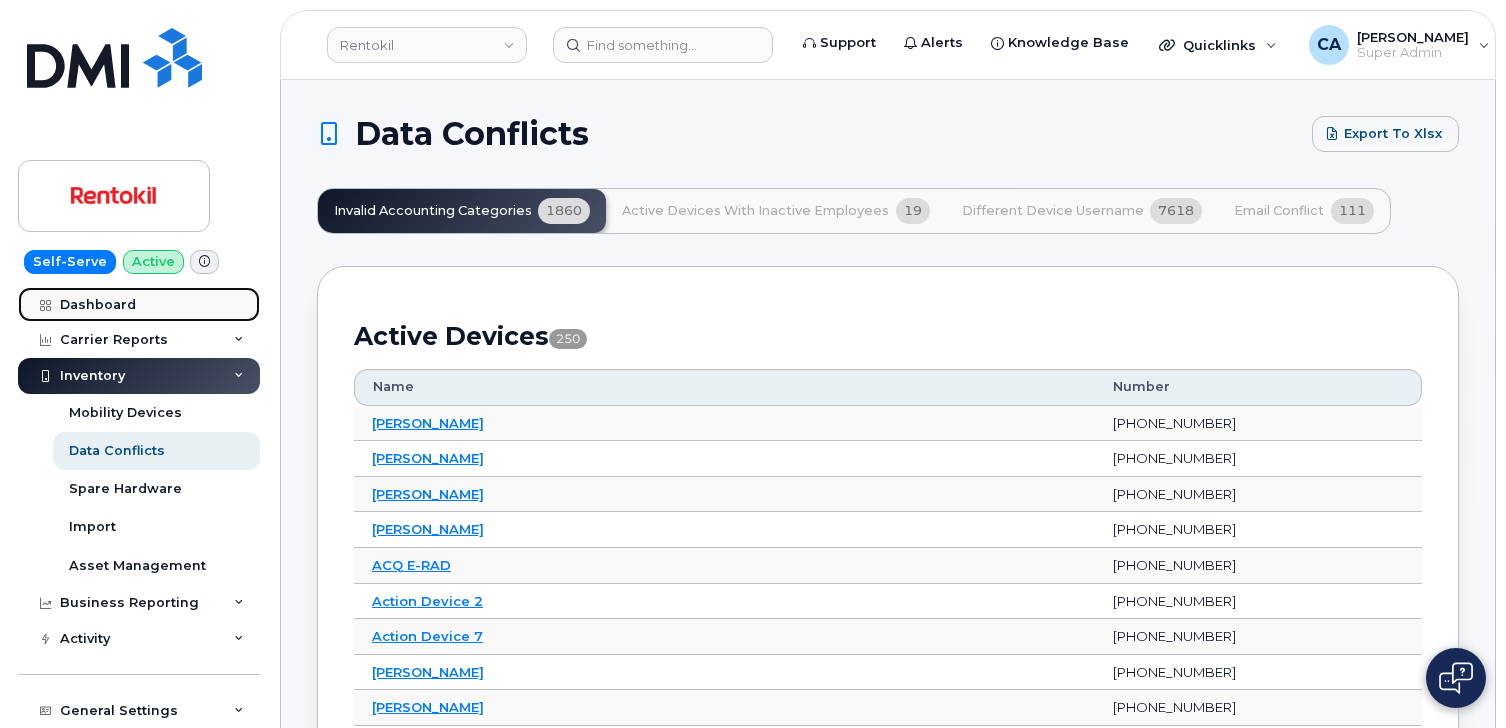 click on "Dashboard" at bounding box center (139, 305) 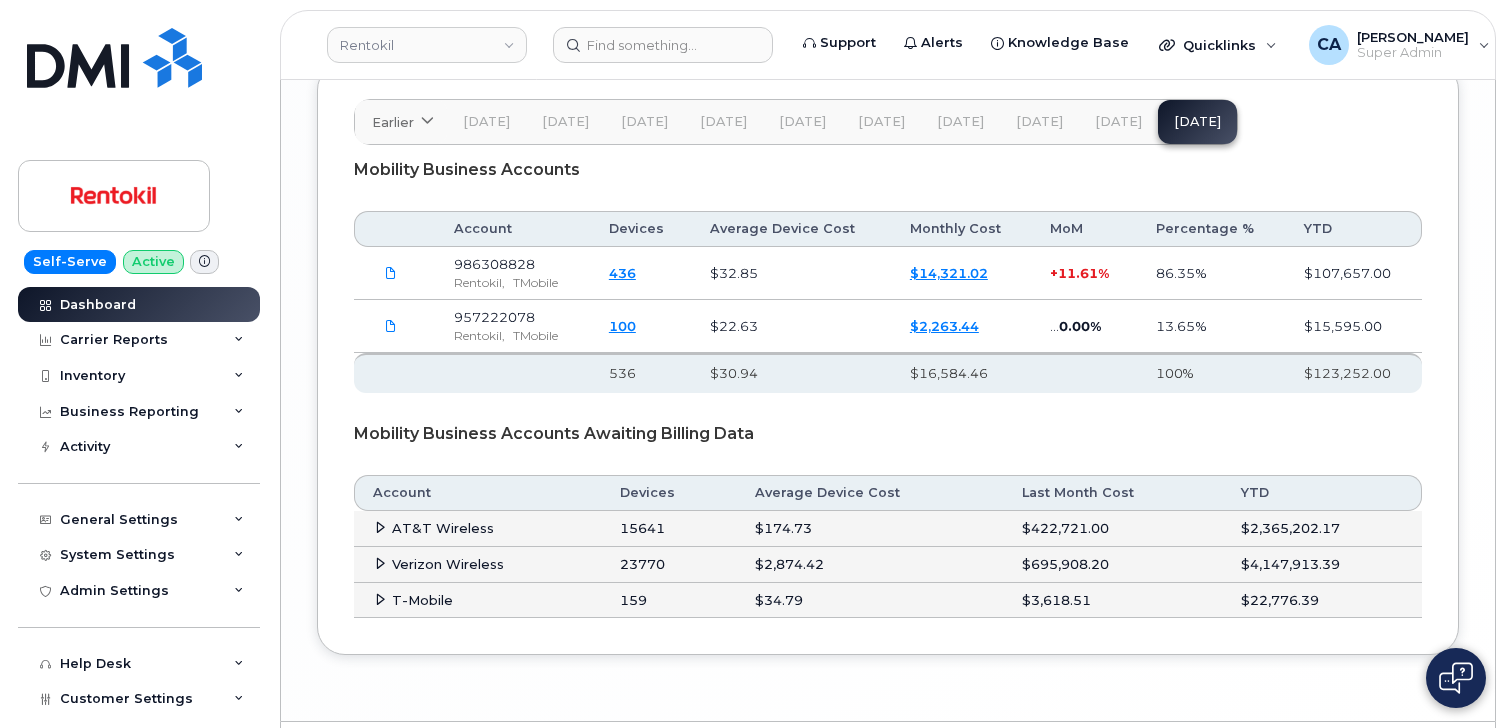 scroll, scrollTop: 3415, scrollLeft: 0, axis: vertical 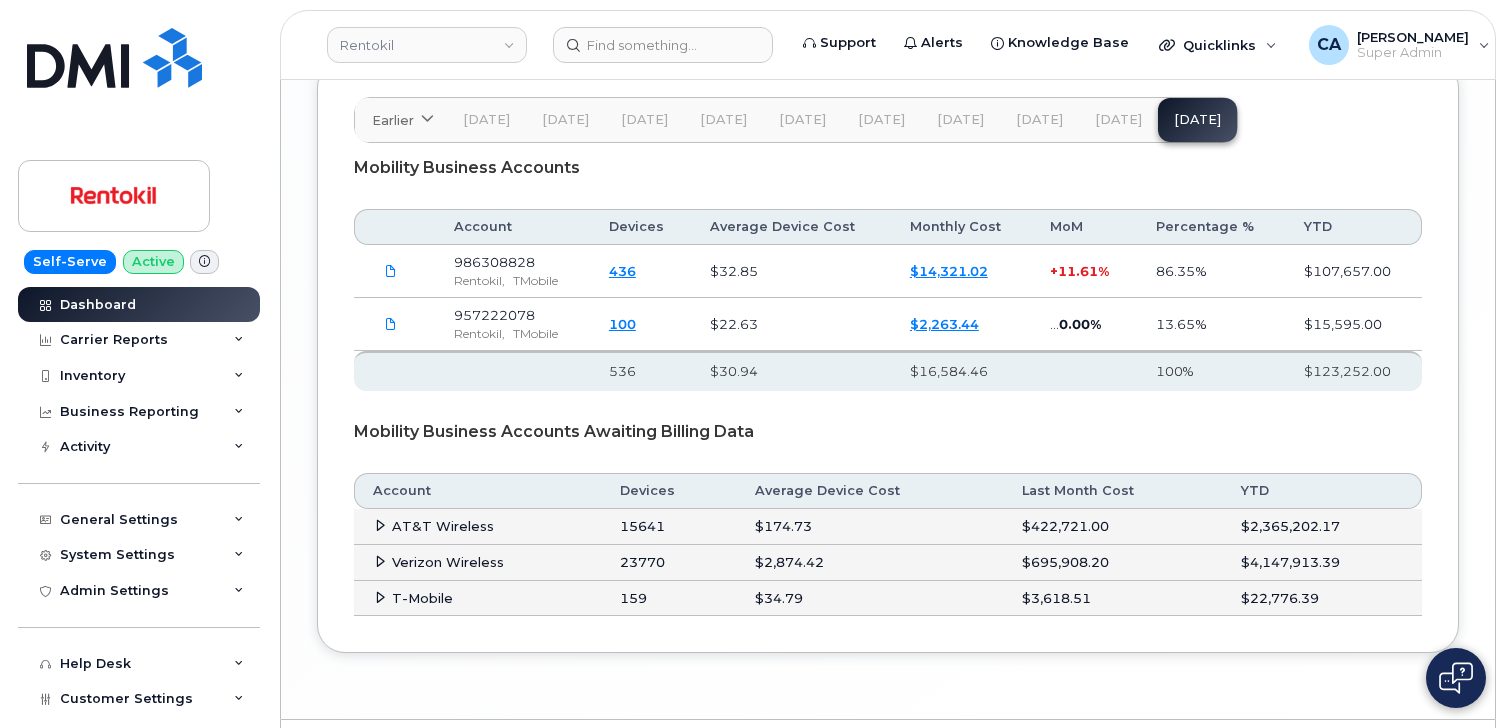 click at bounding box center [380, 525] 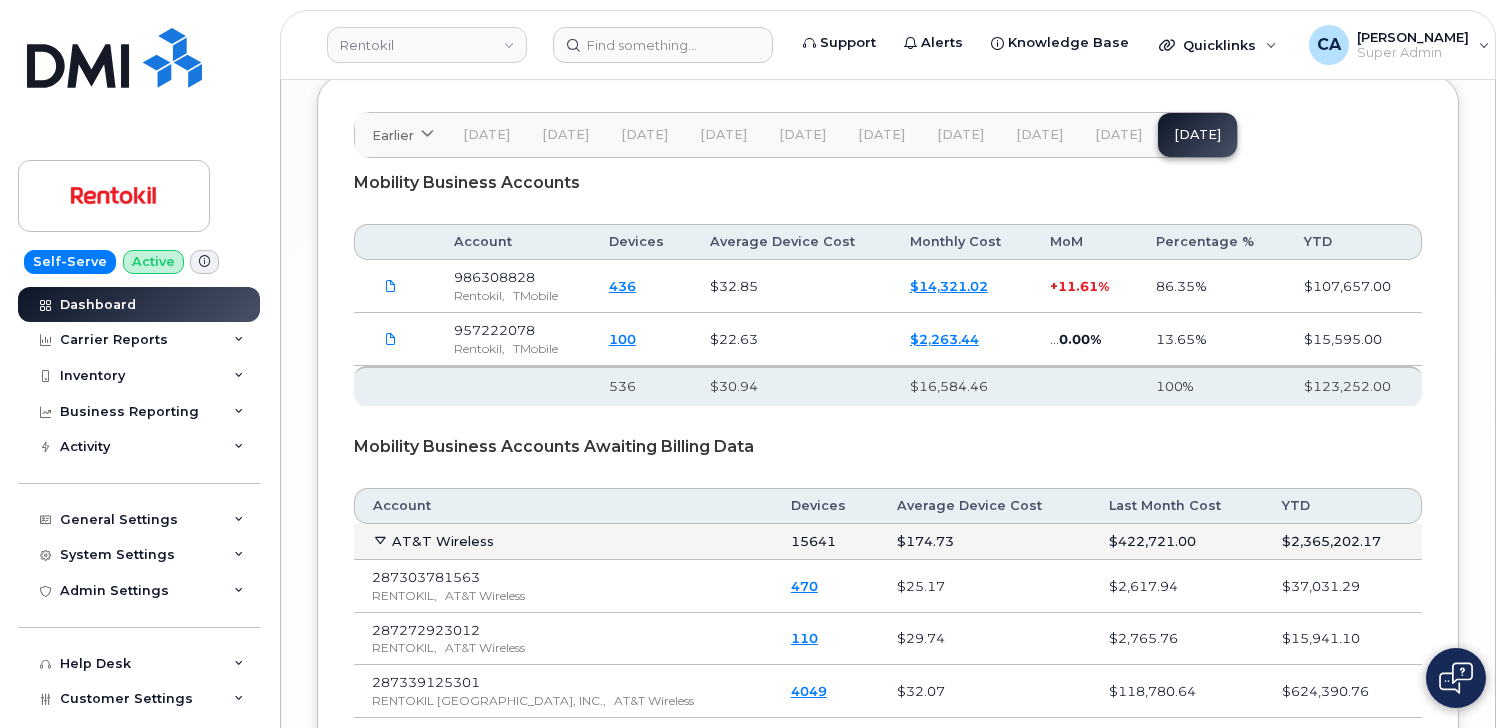 scroll, scrollTop: 3402, scrollLeft: 0, axis: vertical 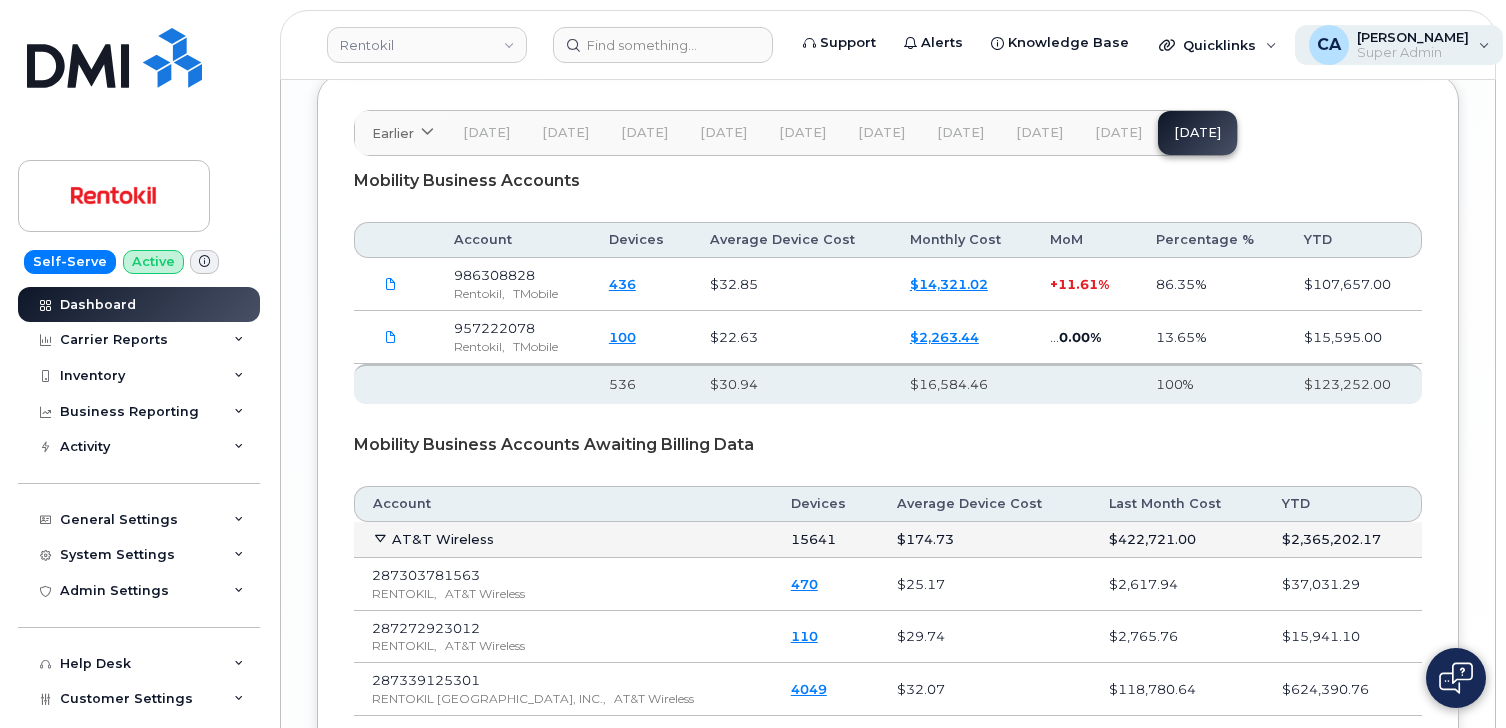 click on "Super Admin" at bounding box center (1413, 53) 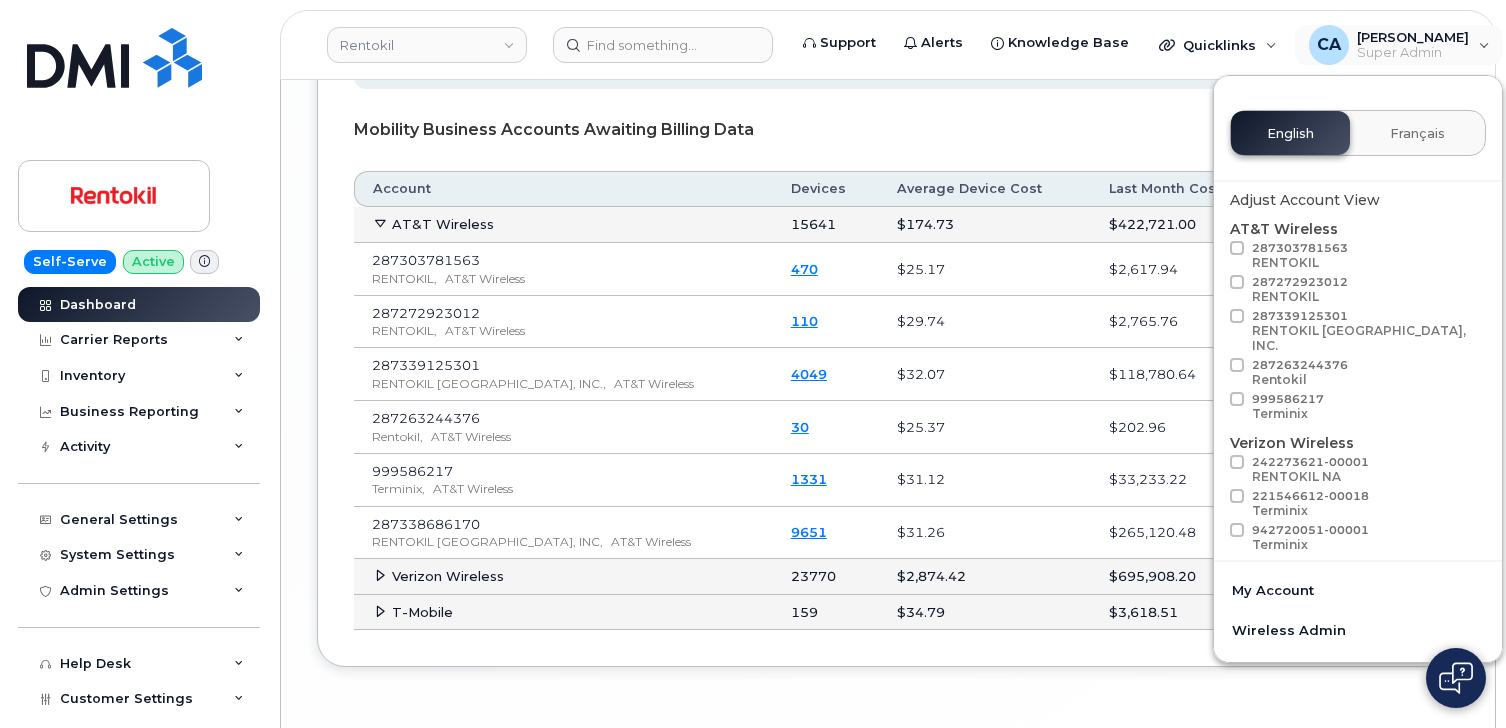 scroll, scrollTop: 3735, scrollLeft: 0, axis: vertical 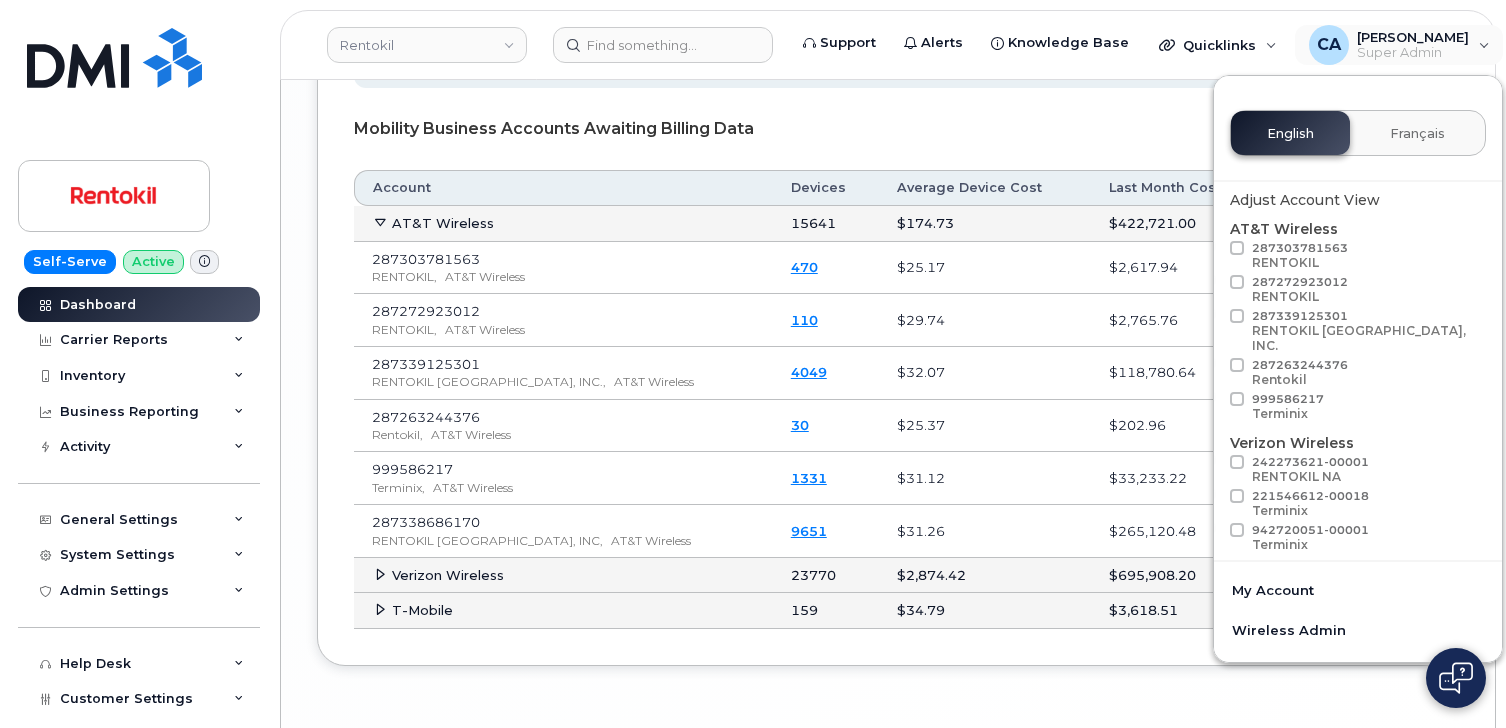 click at bounding box center [1237, 248] 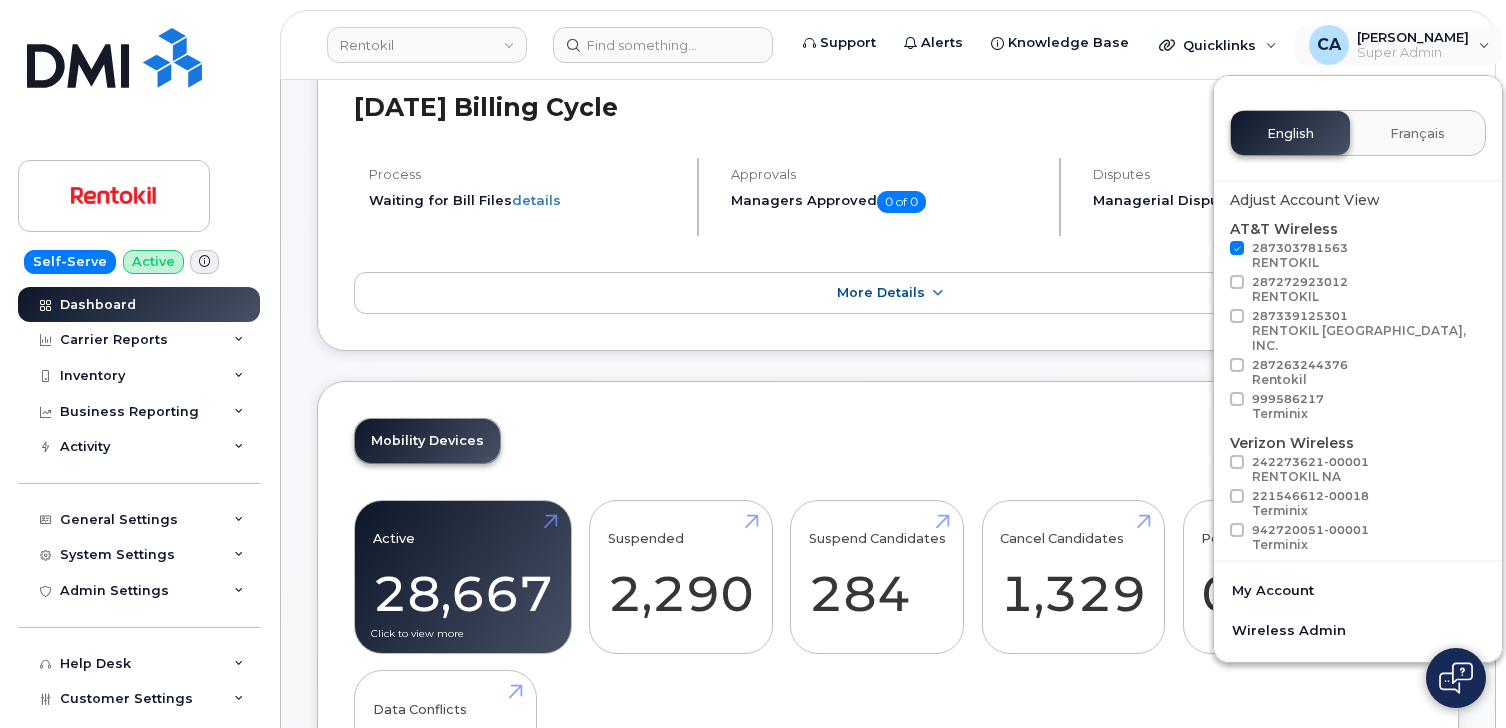 scroll, scrollTop: 143, scrollLeft: 0, axis: vertical 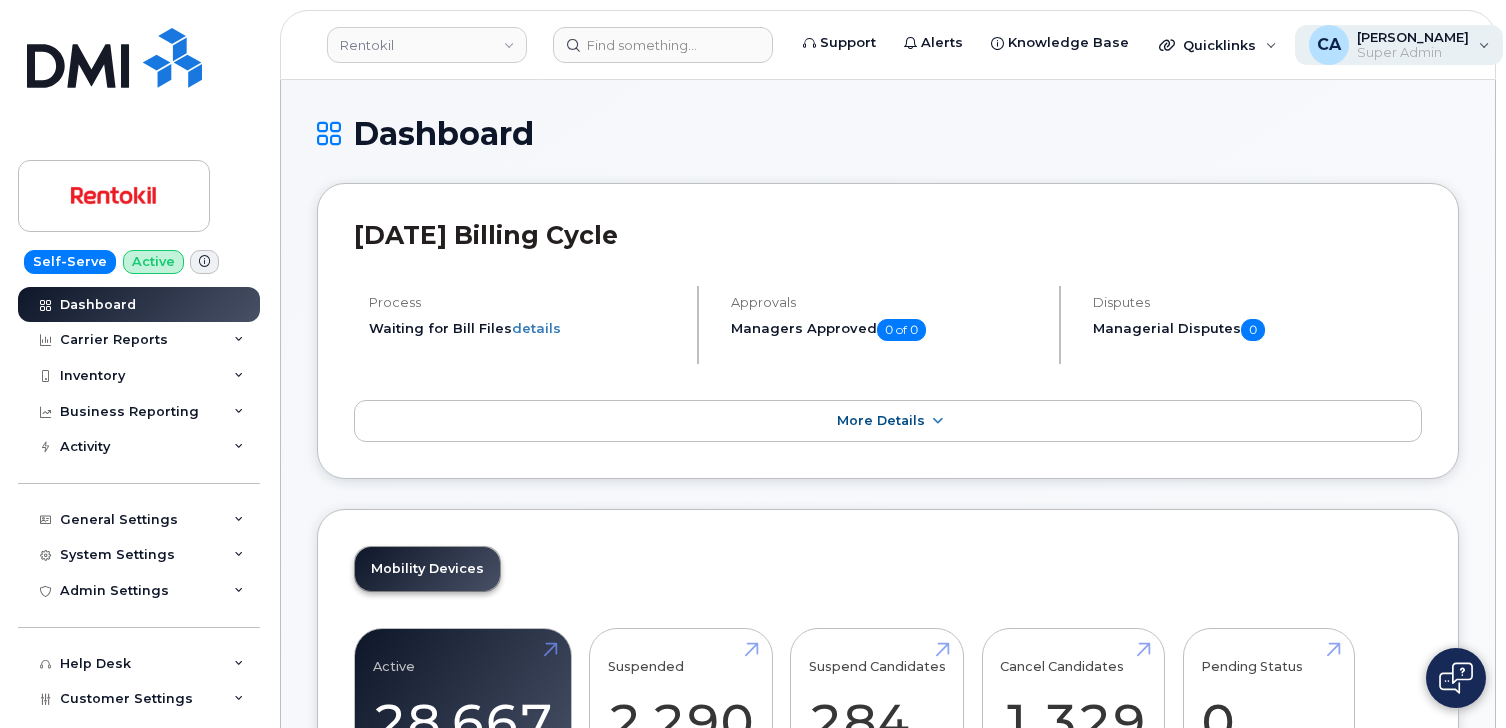 click on "Super Admin" at bounding box center [1413, 53] 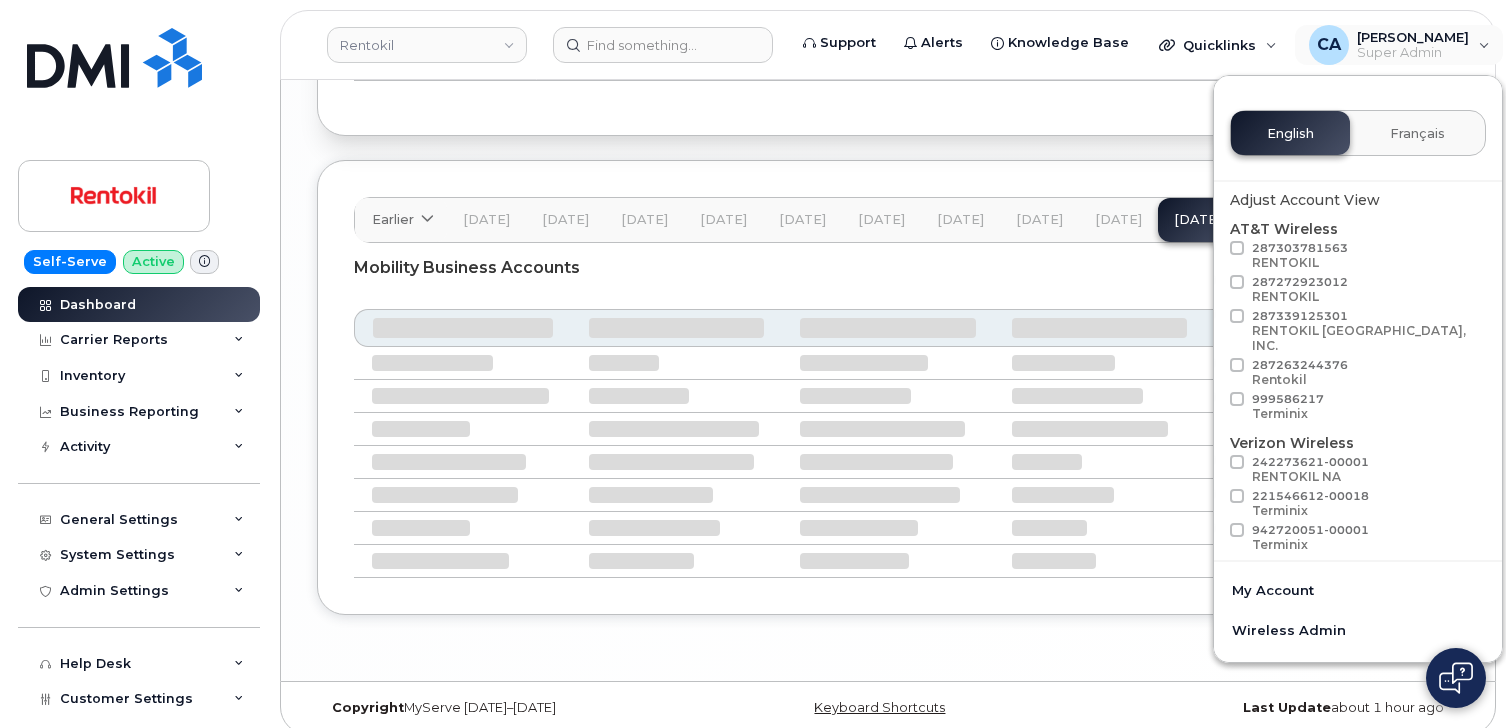 scroll, scrollTop: 3352, scrollLeft: 0, axis: vertical 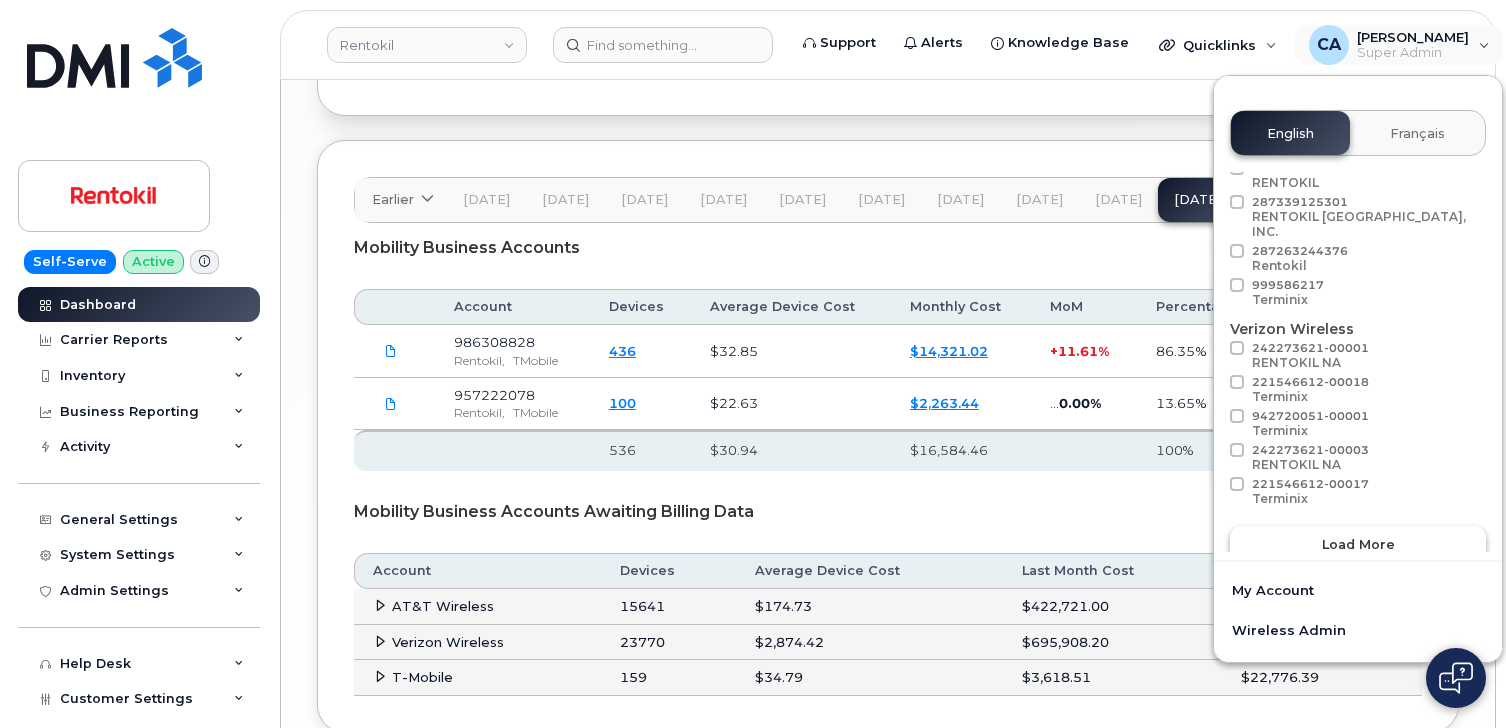 click on "Load more" at bounding box center [1358, 544] 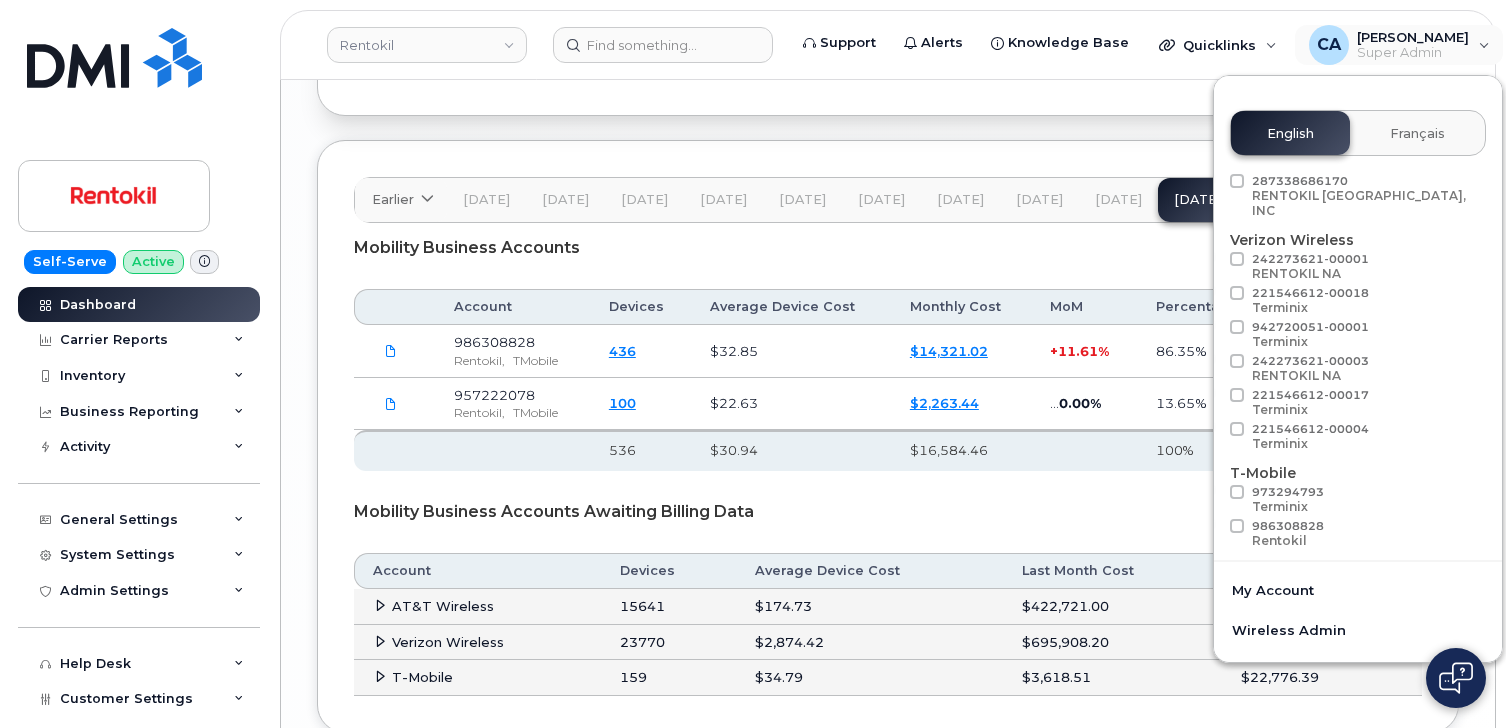 scroll, scrollTop: 271, scrollLeft: 0, axis: vertical 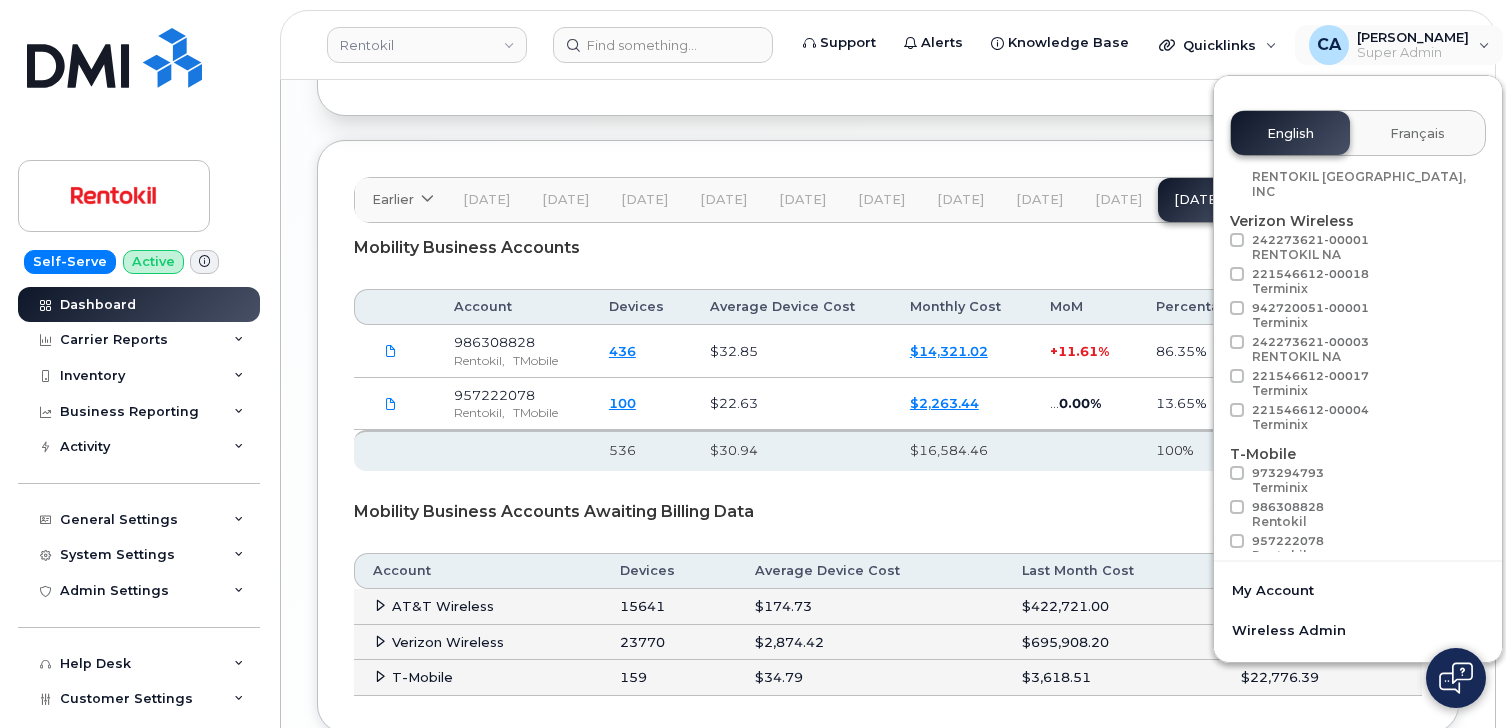 click at bounding box center (1237, 507) 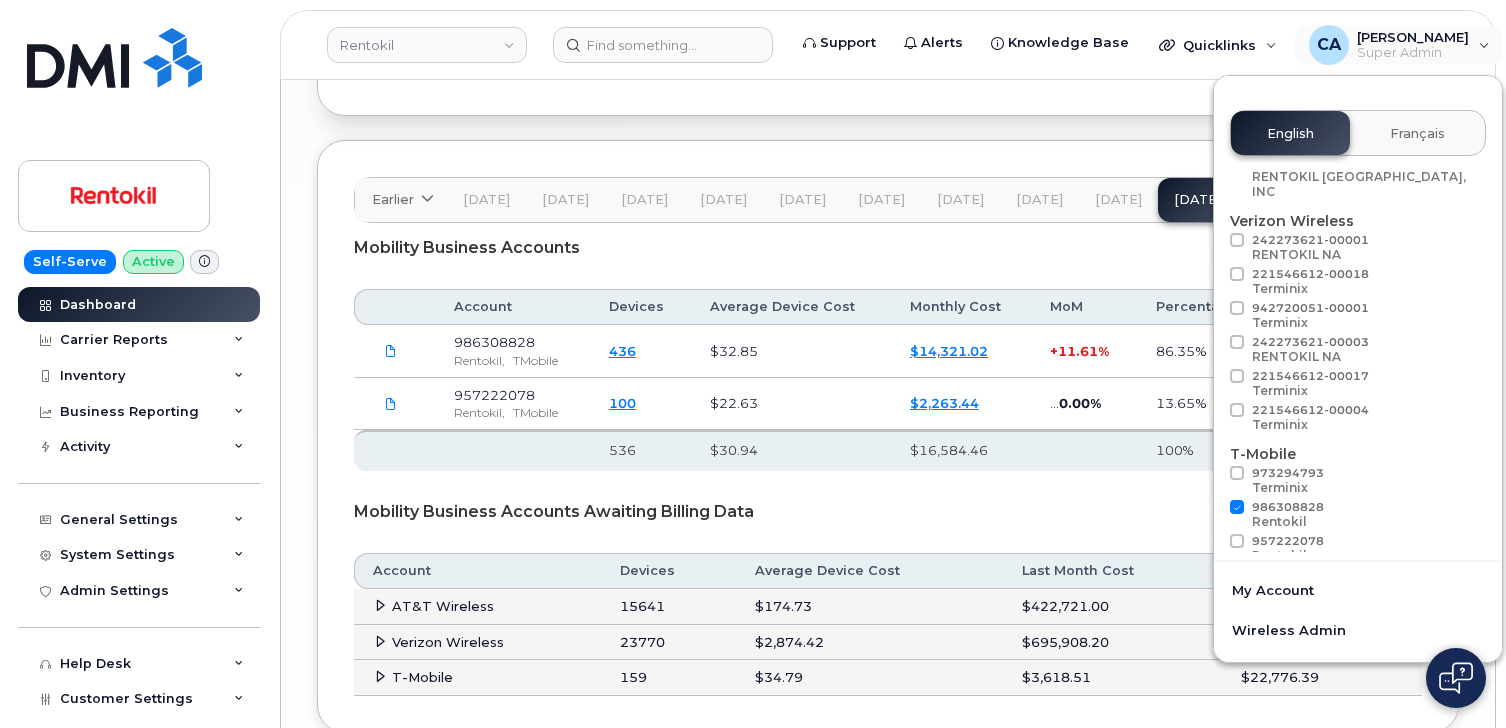drag, startPoint x: 1033, startPoint y: 442, endPoint x: 1005, endPoint y: 438, distance: 28.284271 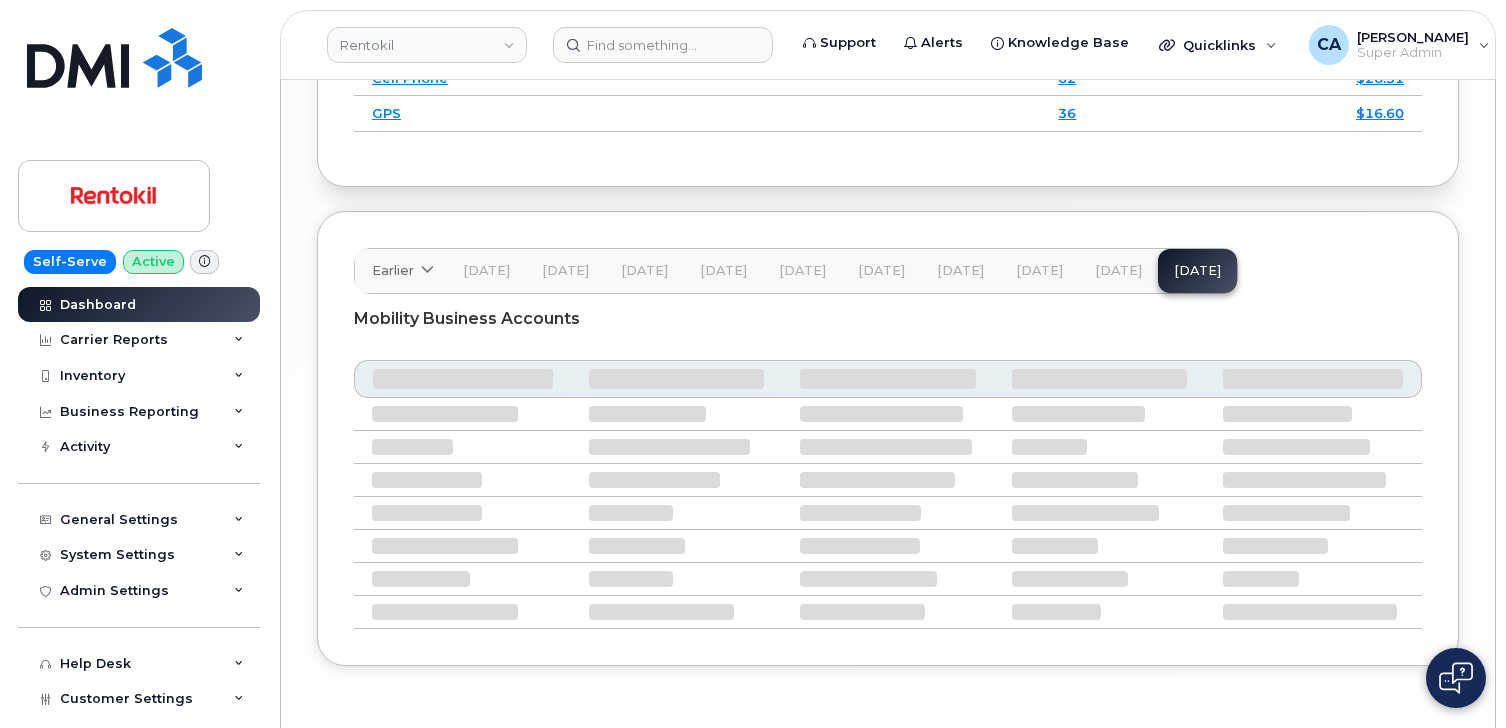 scroll, scrollTop: 3282, scrollLeft: 0, axis: vertical 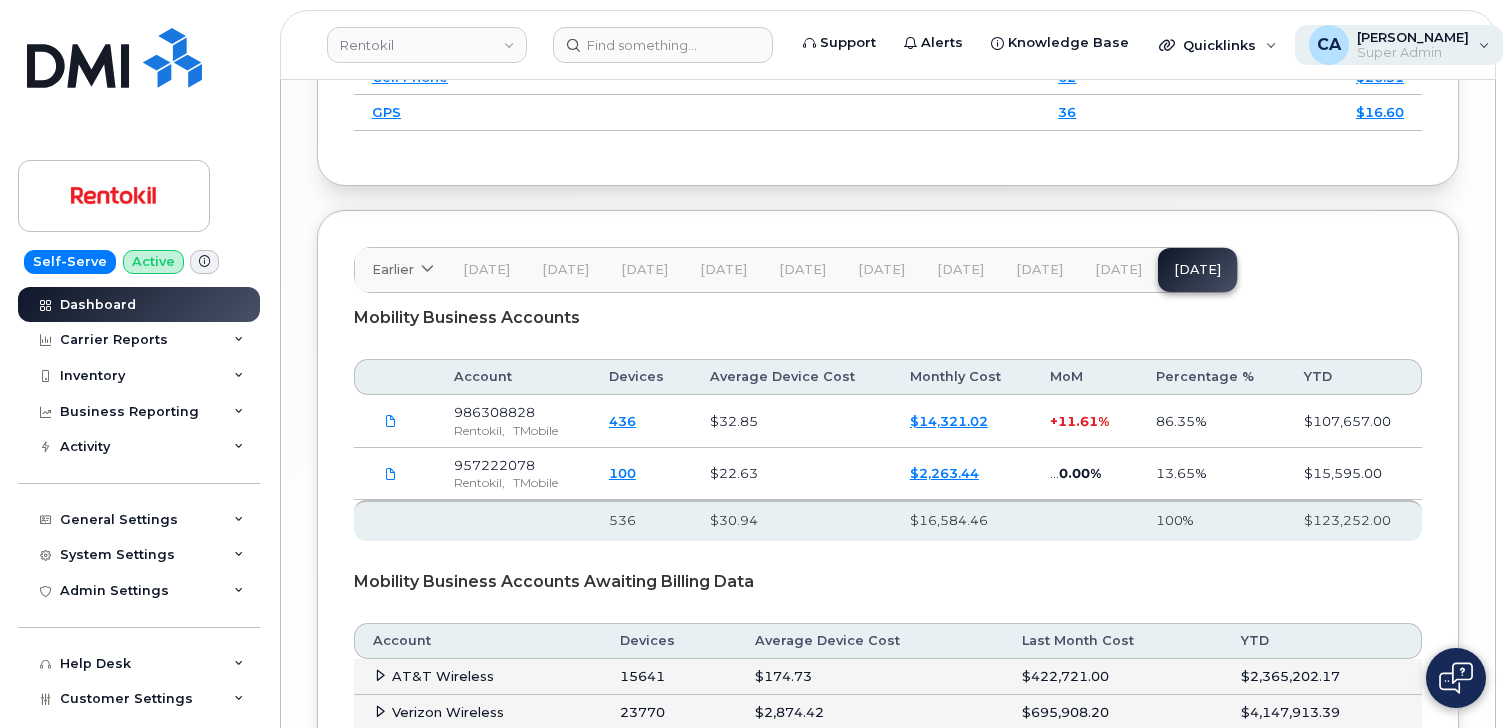 click on "Super Admin" at bounding box center (1413, 53) 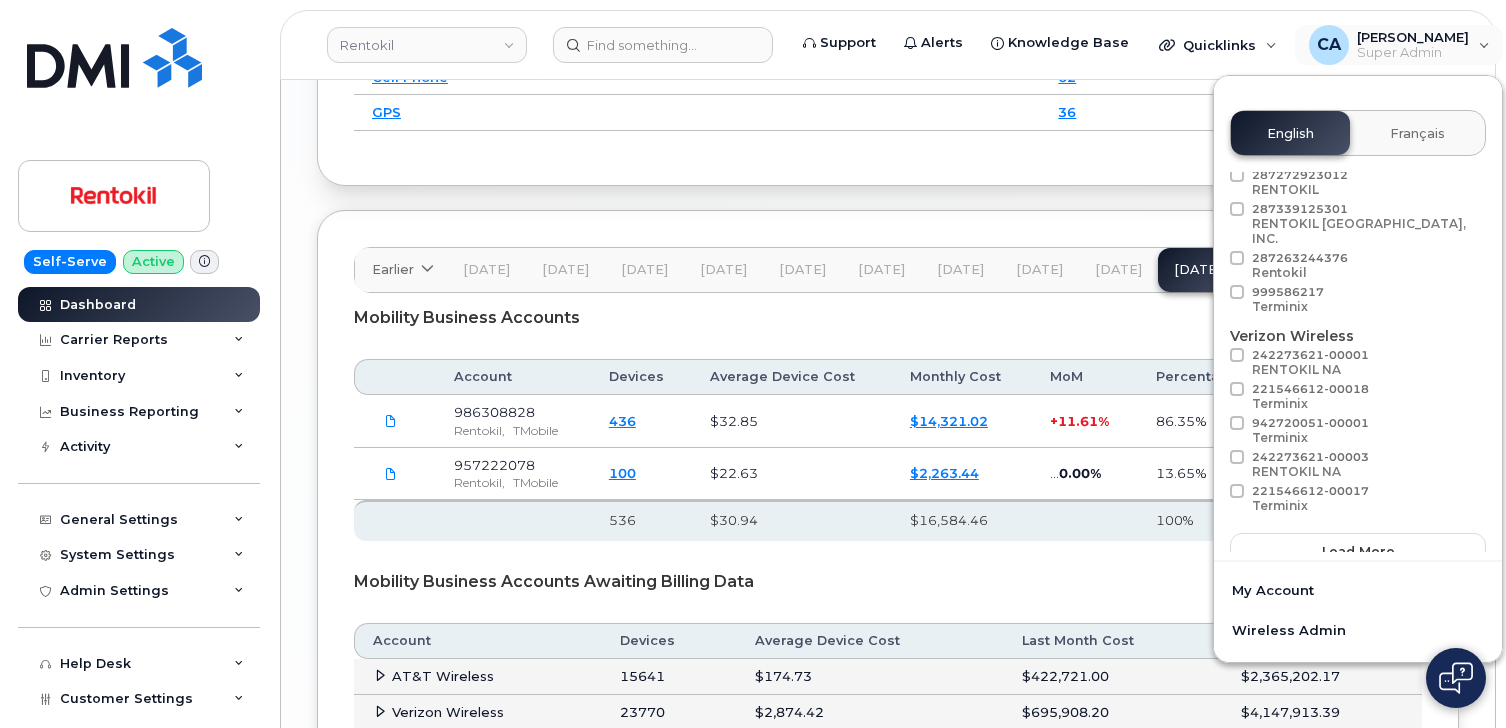scroll, scrollTop: 114, scrollLeft: 0, axis: vertical 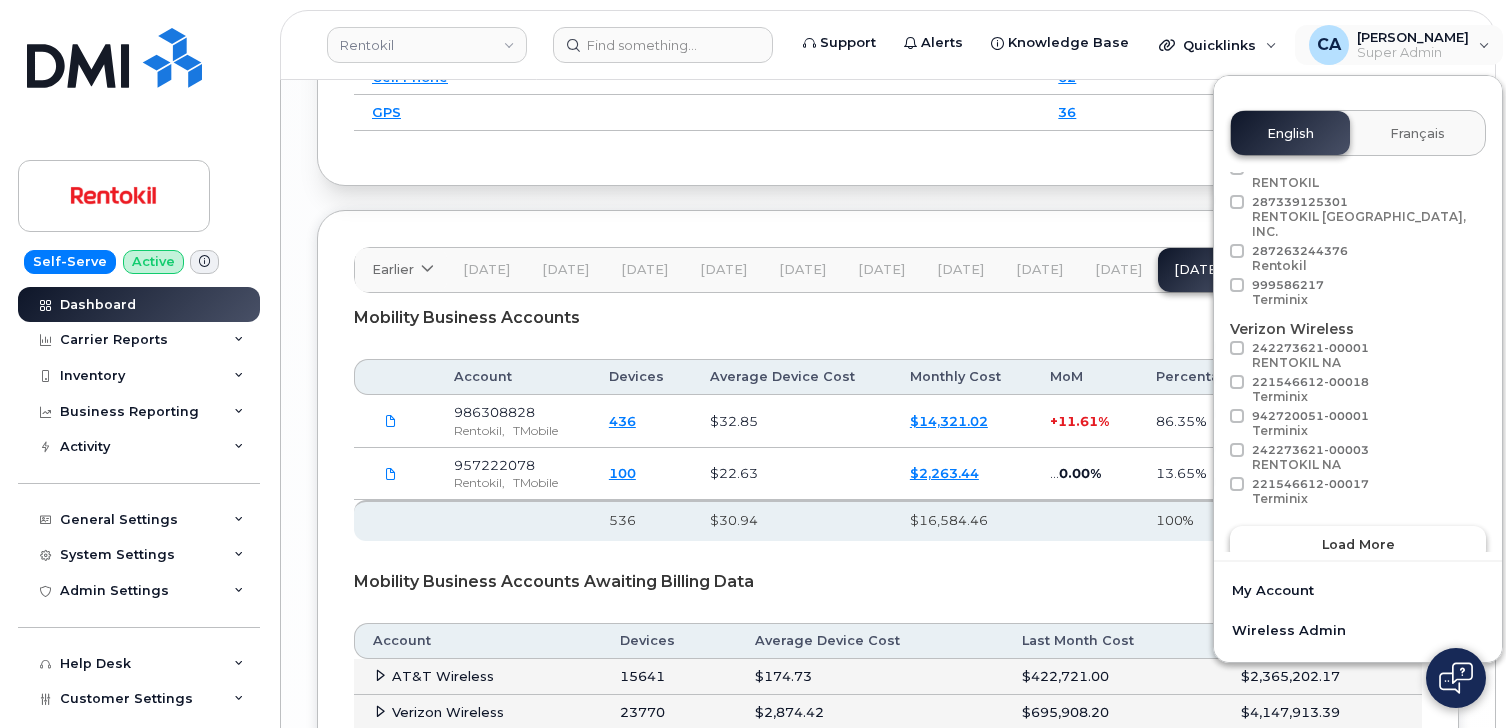 click on "Load more" at bounding box center [1358, 544] 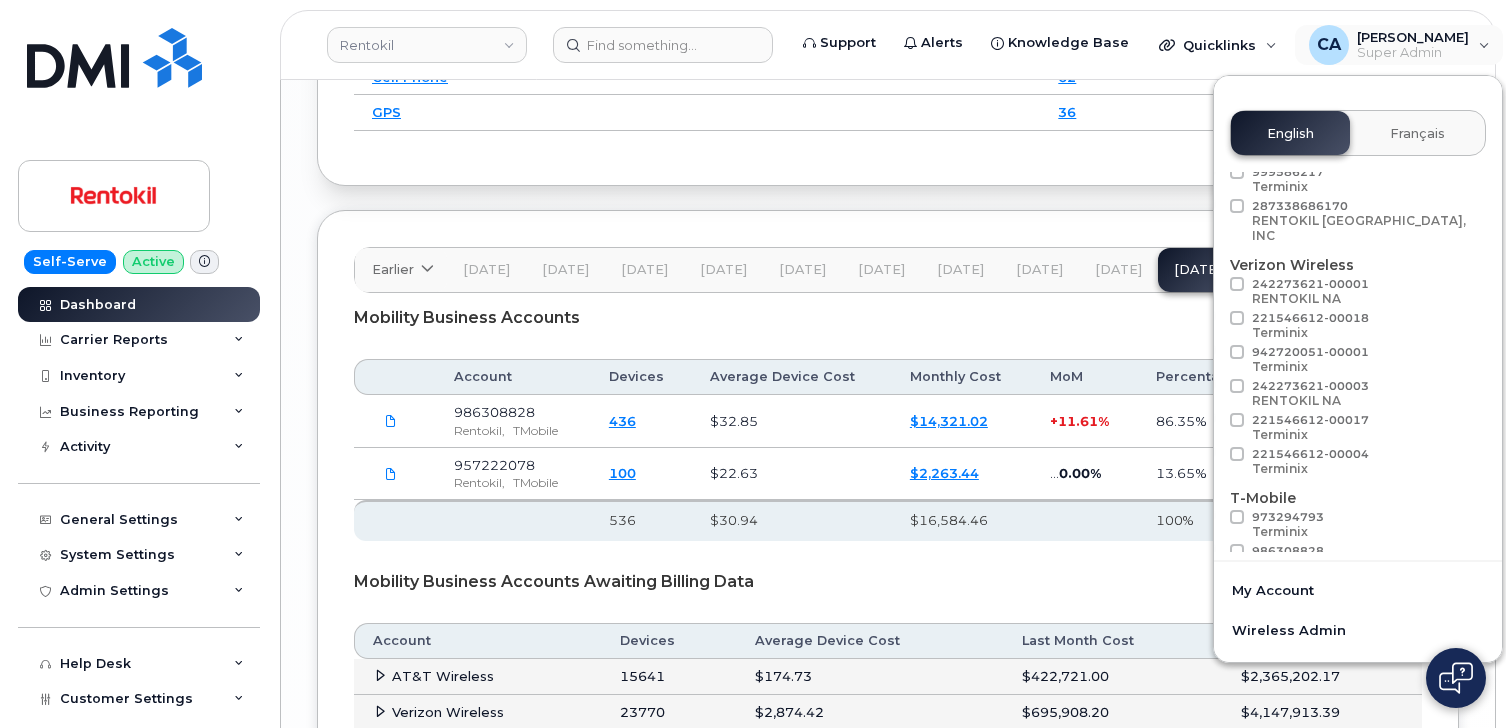 scroll, scrollTop: 271, scrollLeft: 0, axis: vertical 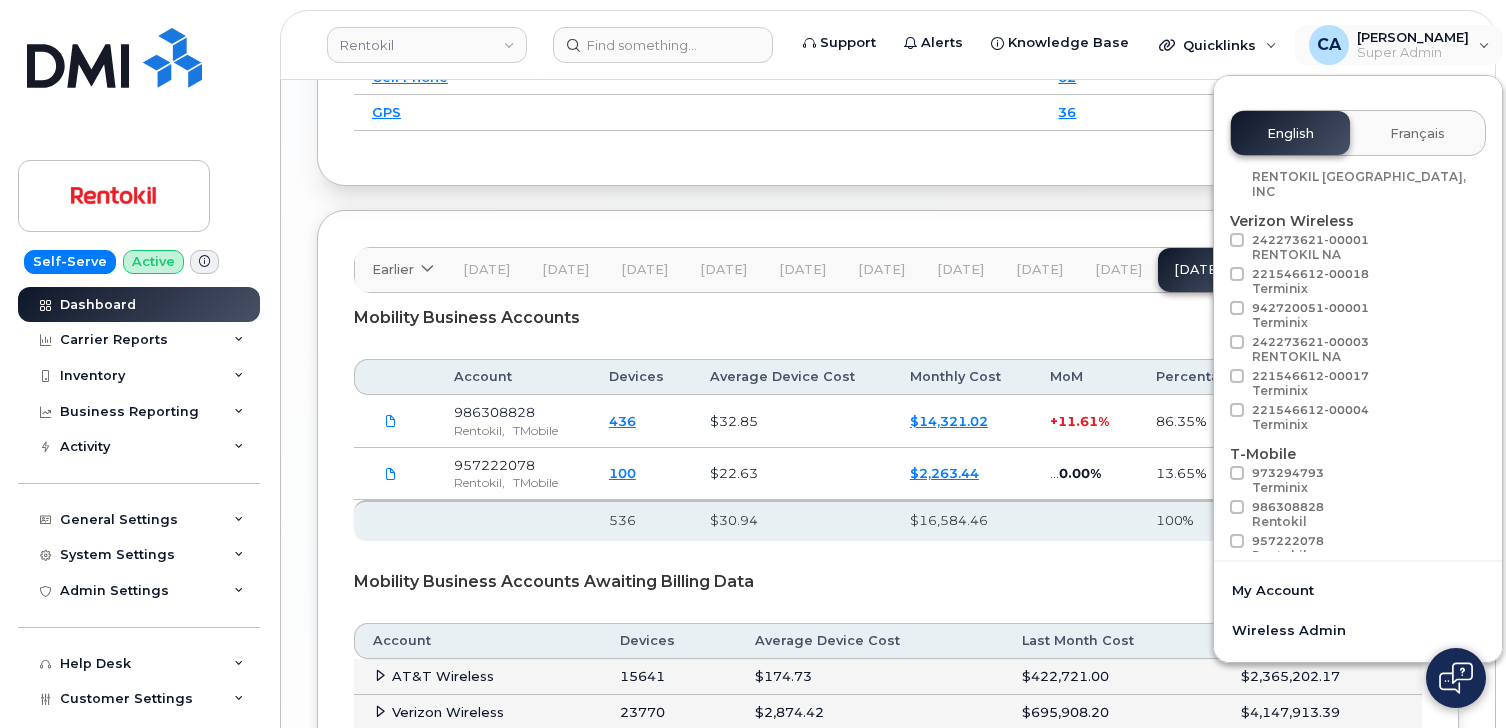 click at bounding box center (1237, 507) 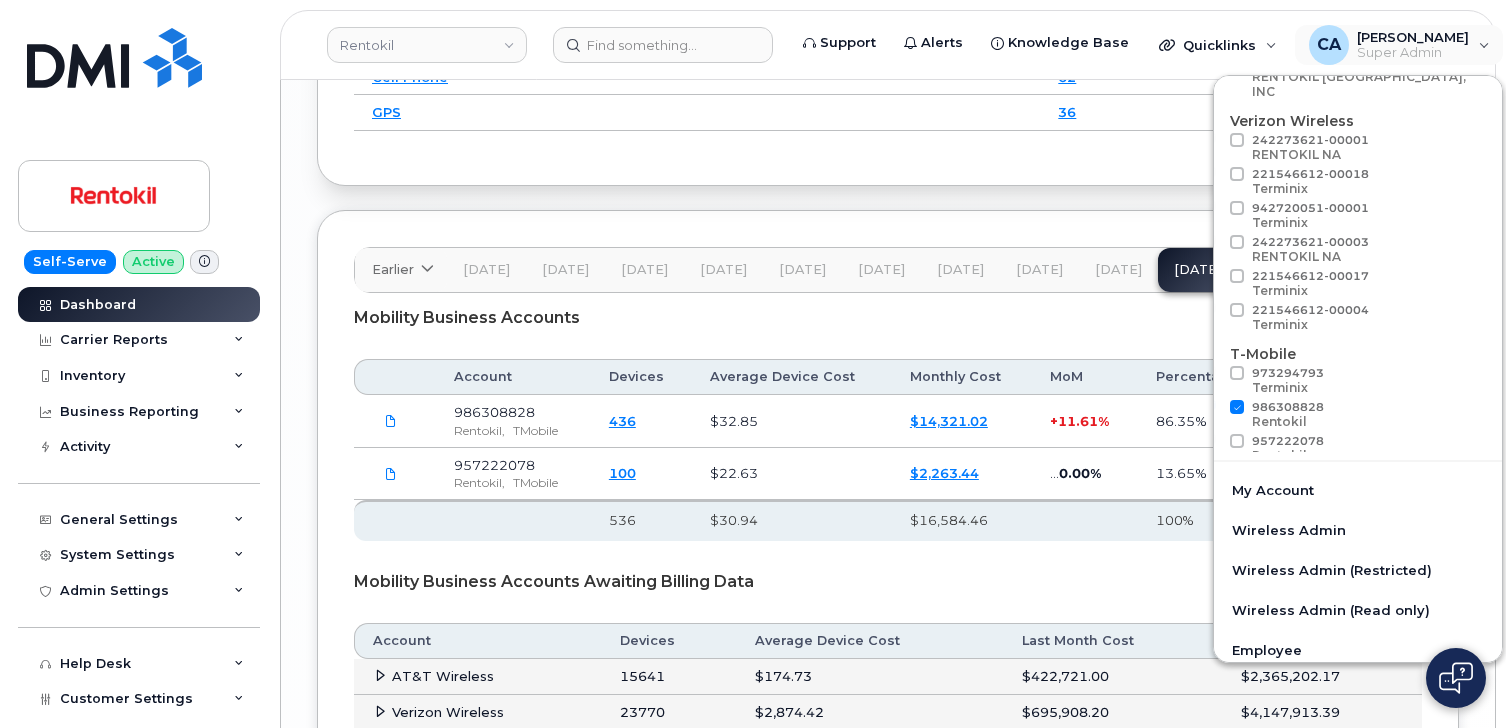 scroll, scrollTop: 110, scrollLeft: 0, axis: vertical 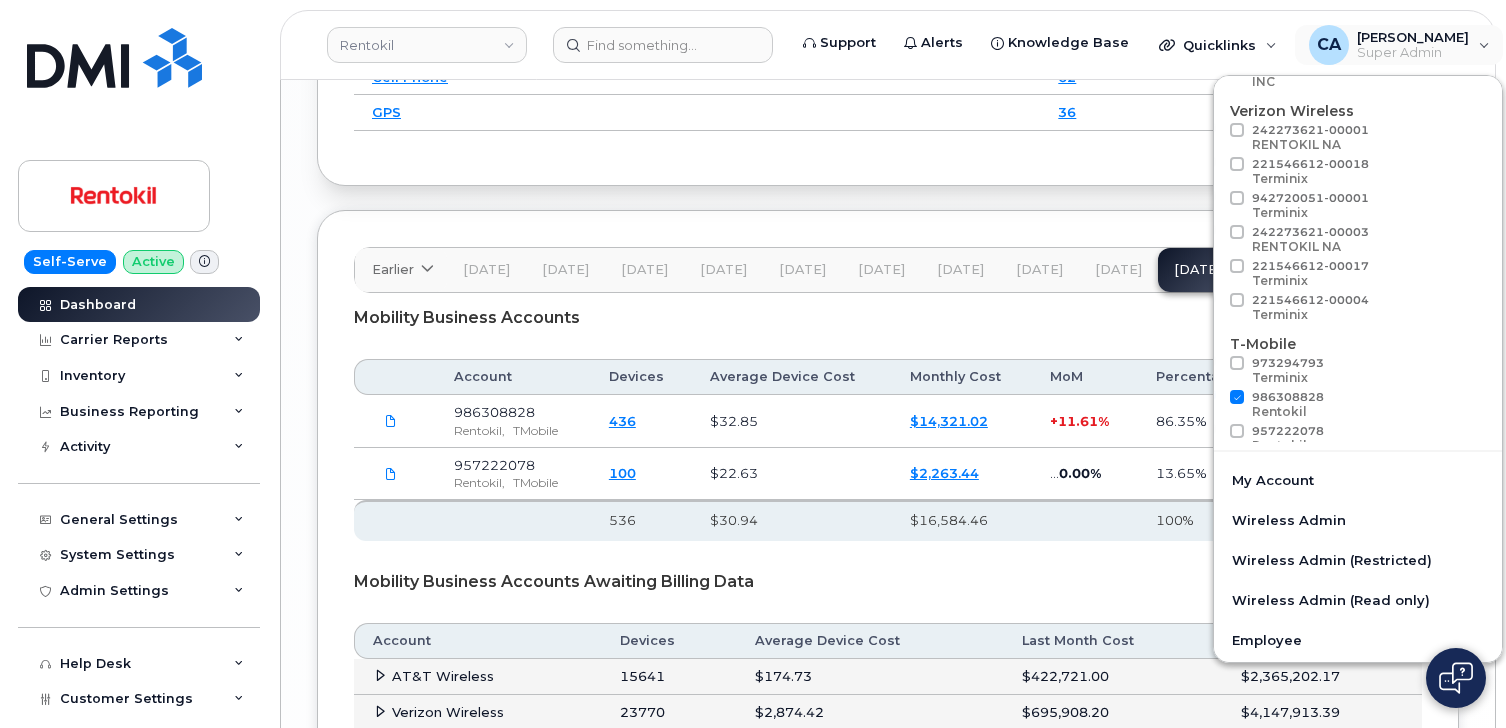 click at bounding box center [1237, 363] 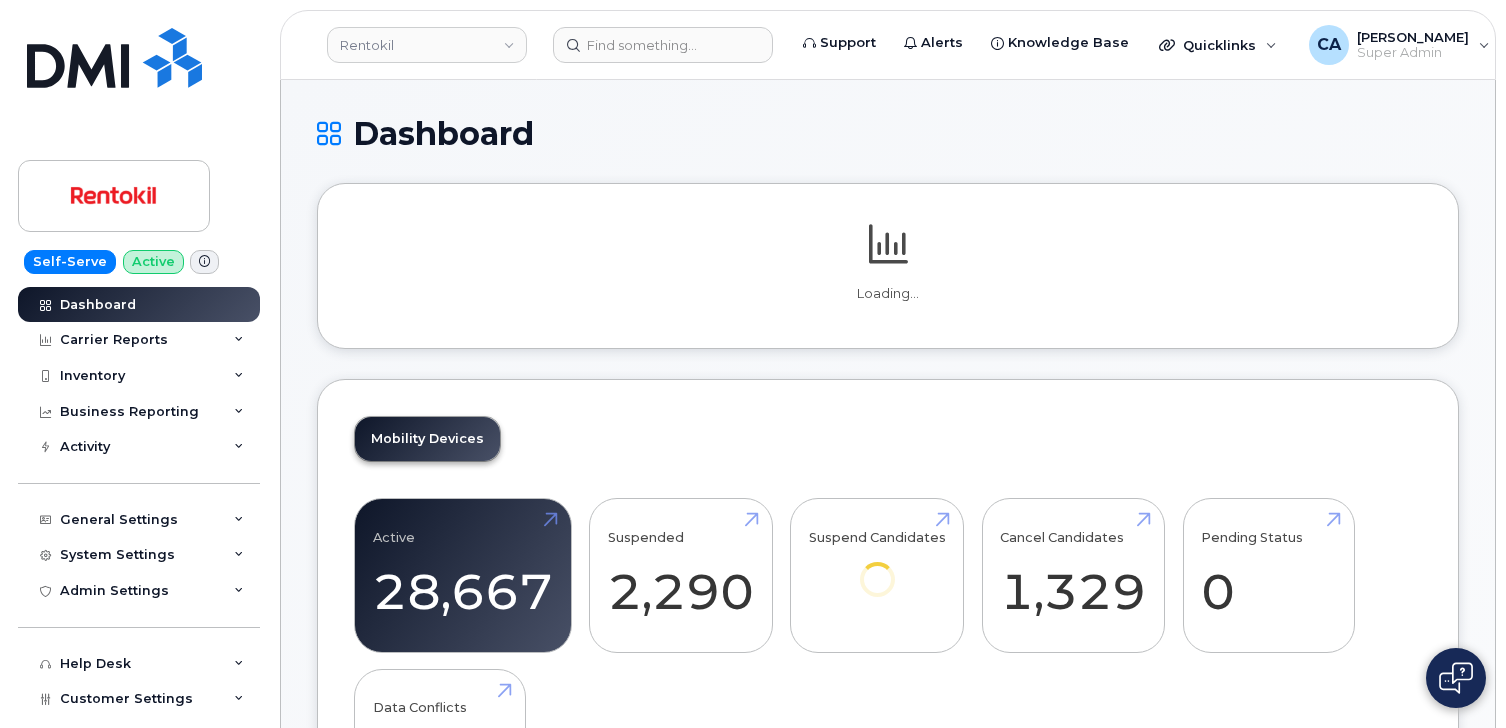 scroll, scrollTop: 0, scrollLeft: 0, axis: both 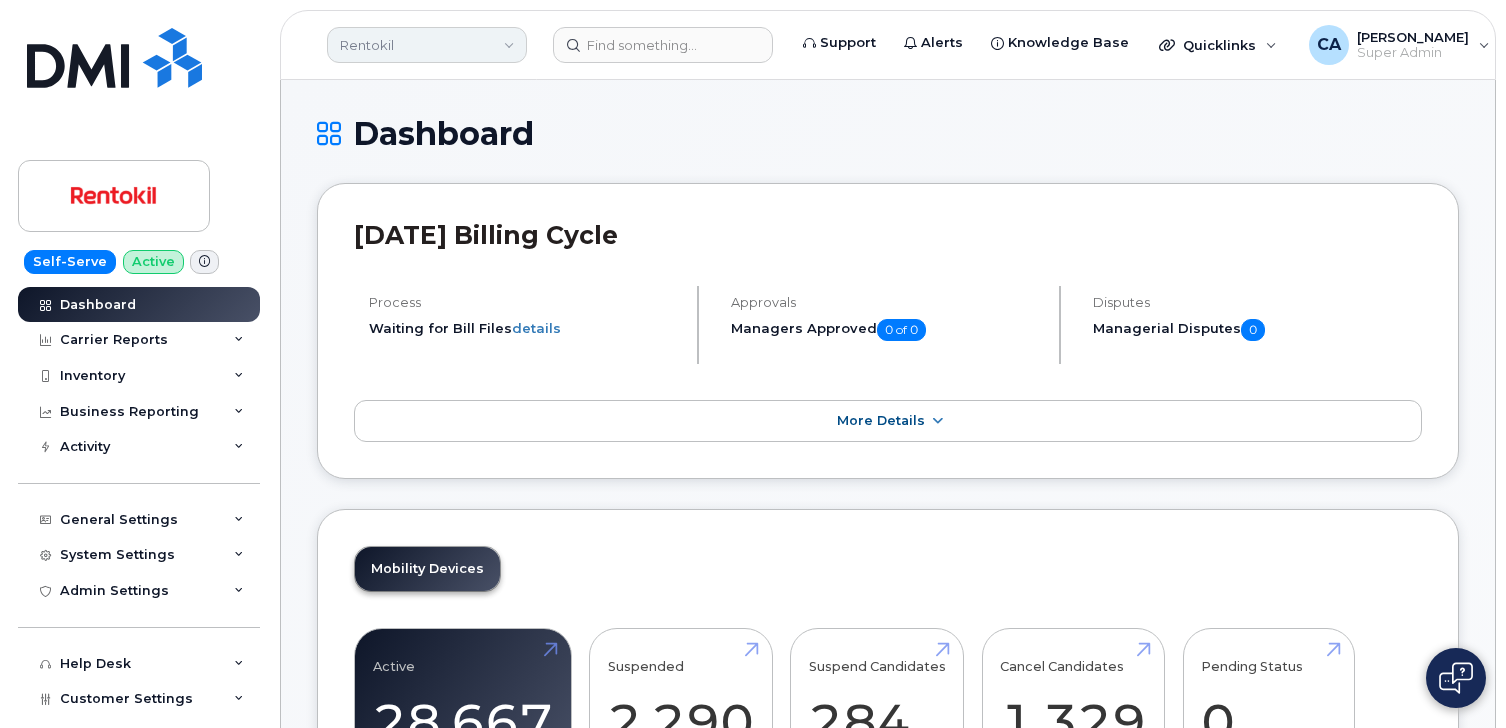 click on "Rentokil" at bounding box center (427, 45) 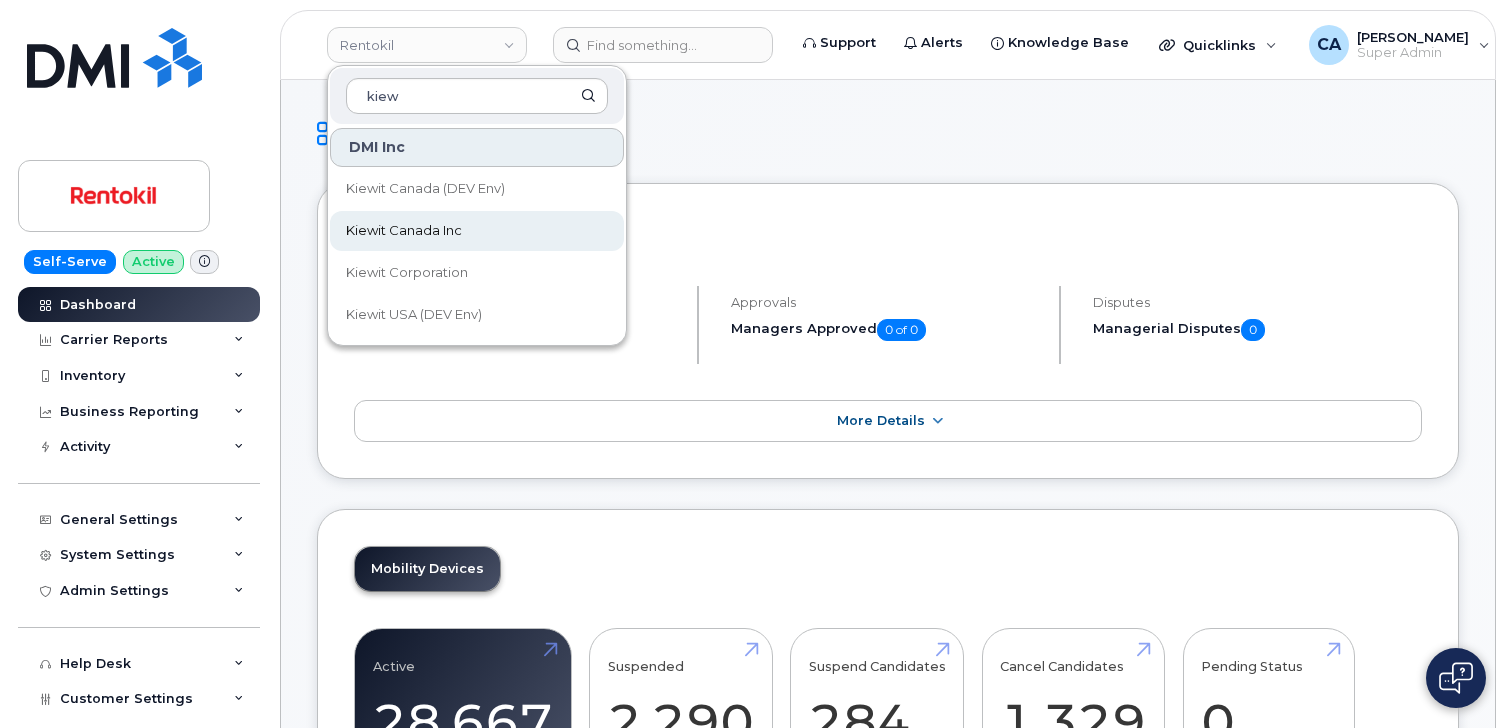 type on "kiew" 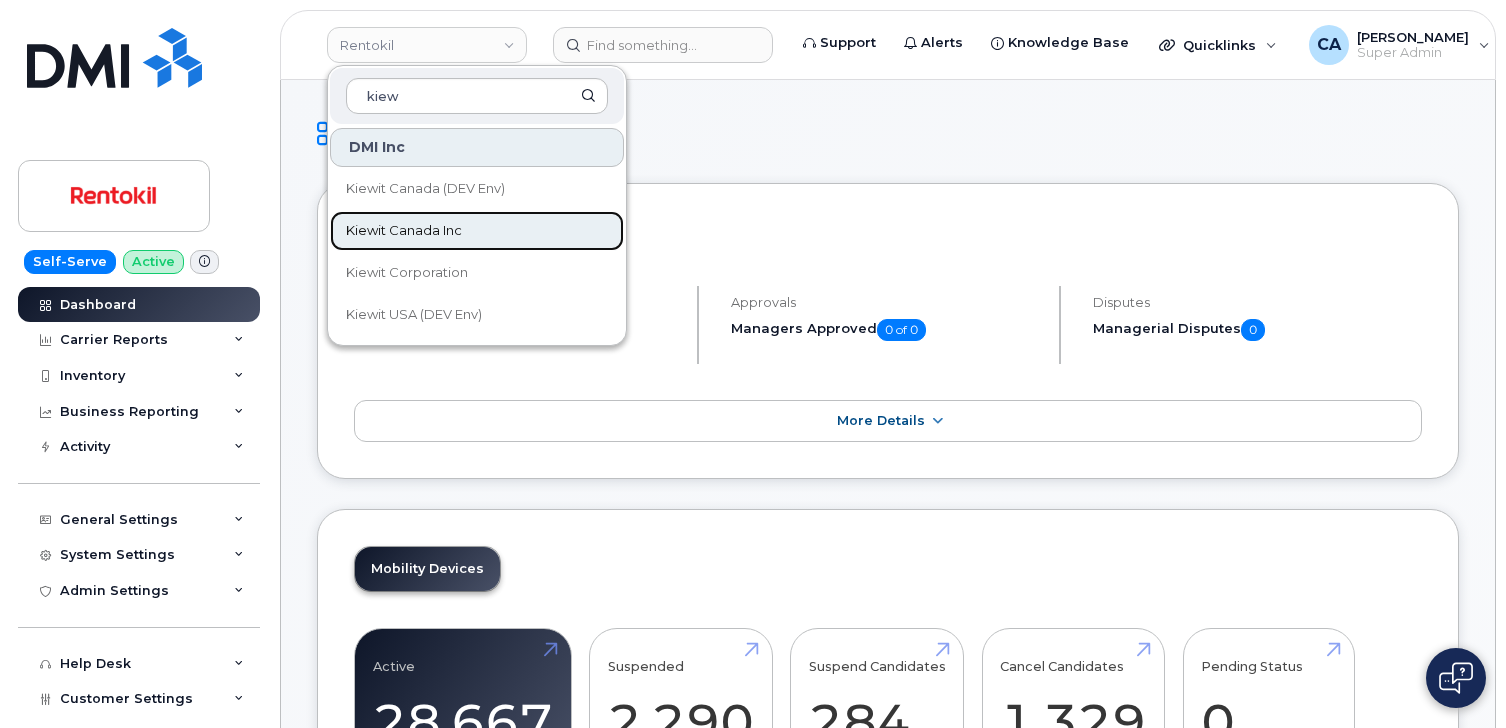 click on "Kiewit Canada Inc" 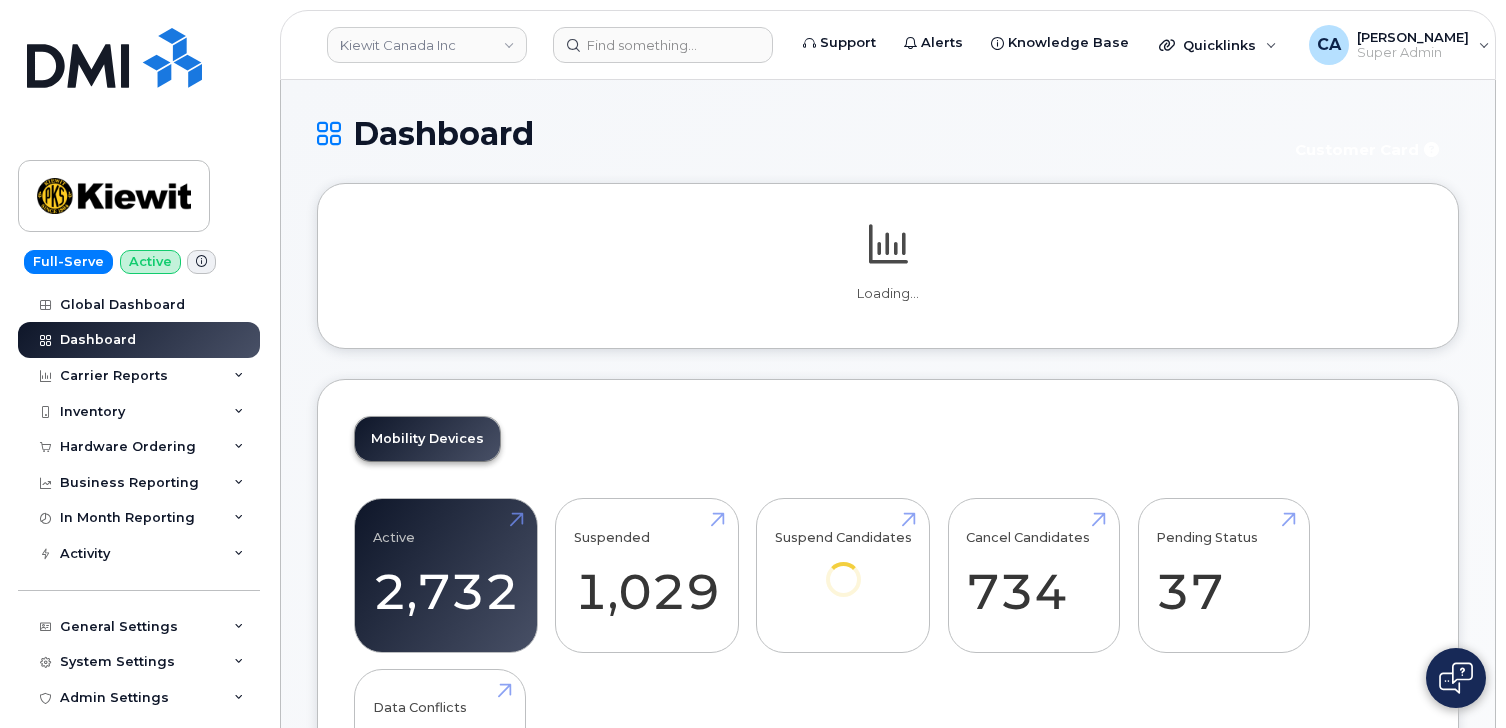 scroll, scrollTop: 0, scrollLeft: 0, axis: both 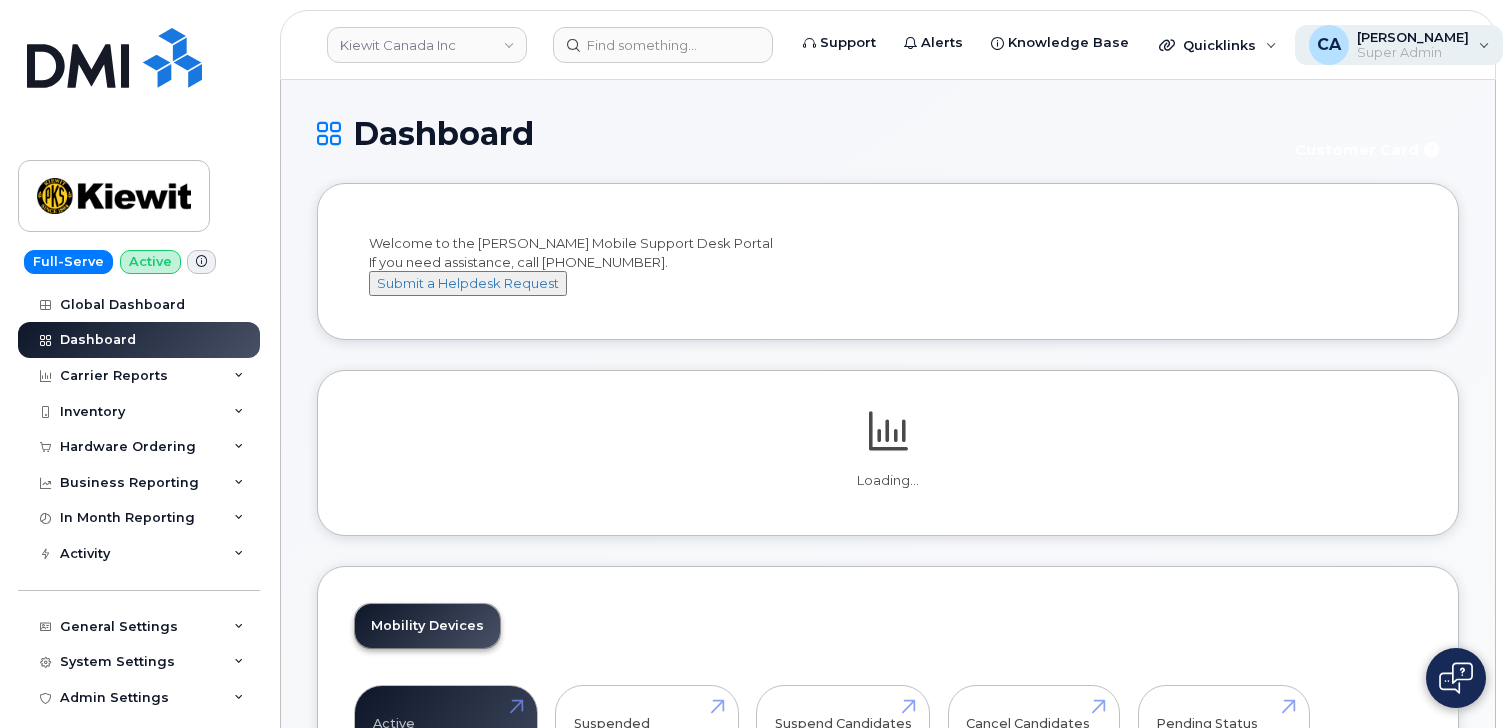 click on "Super Admin" at bounding box center [1413, 53] 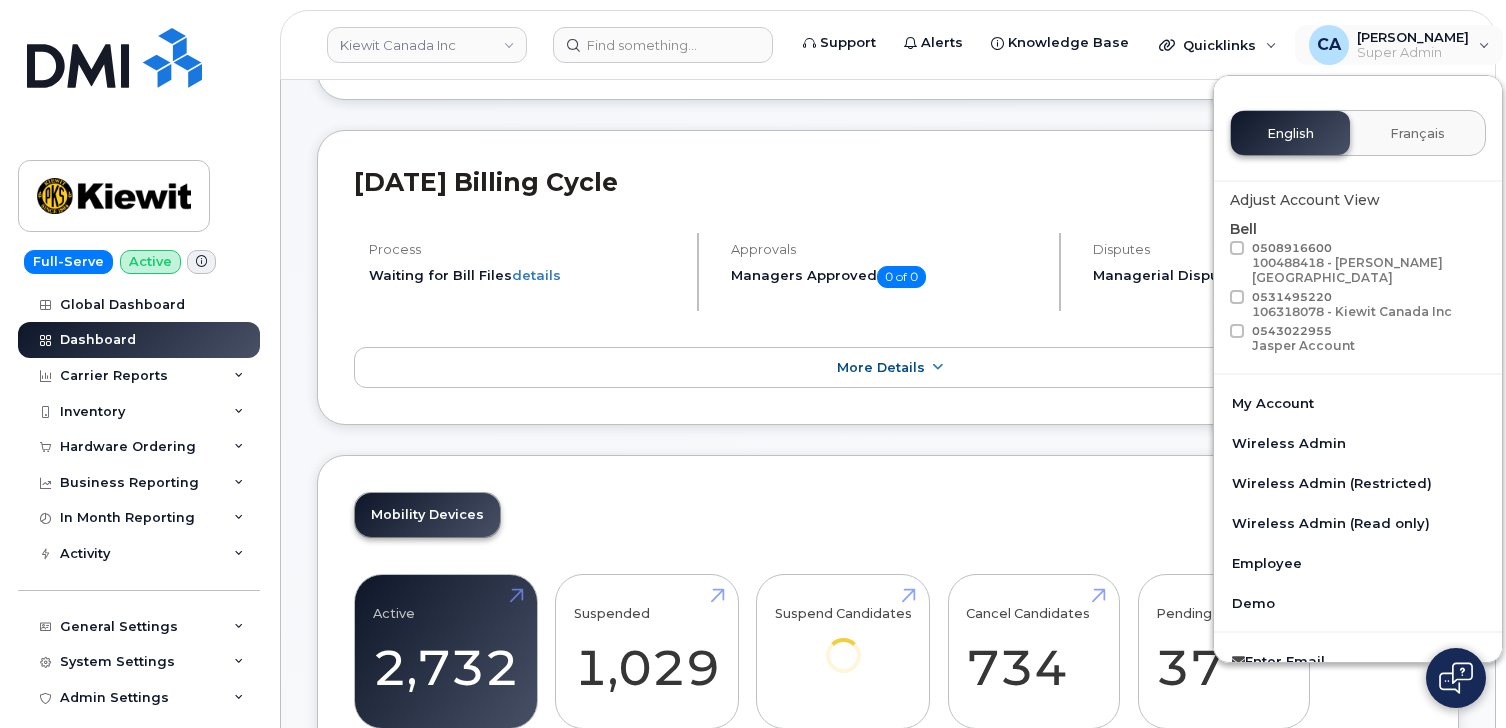 scroll, scrollTop: 254, scrollLeft: 0, axis: vertical 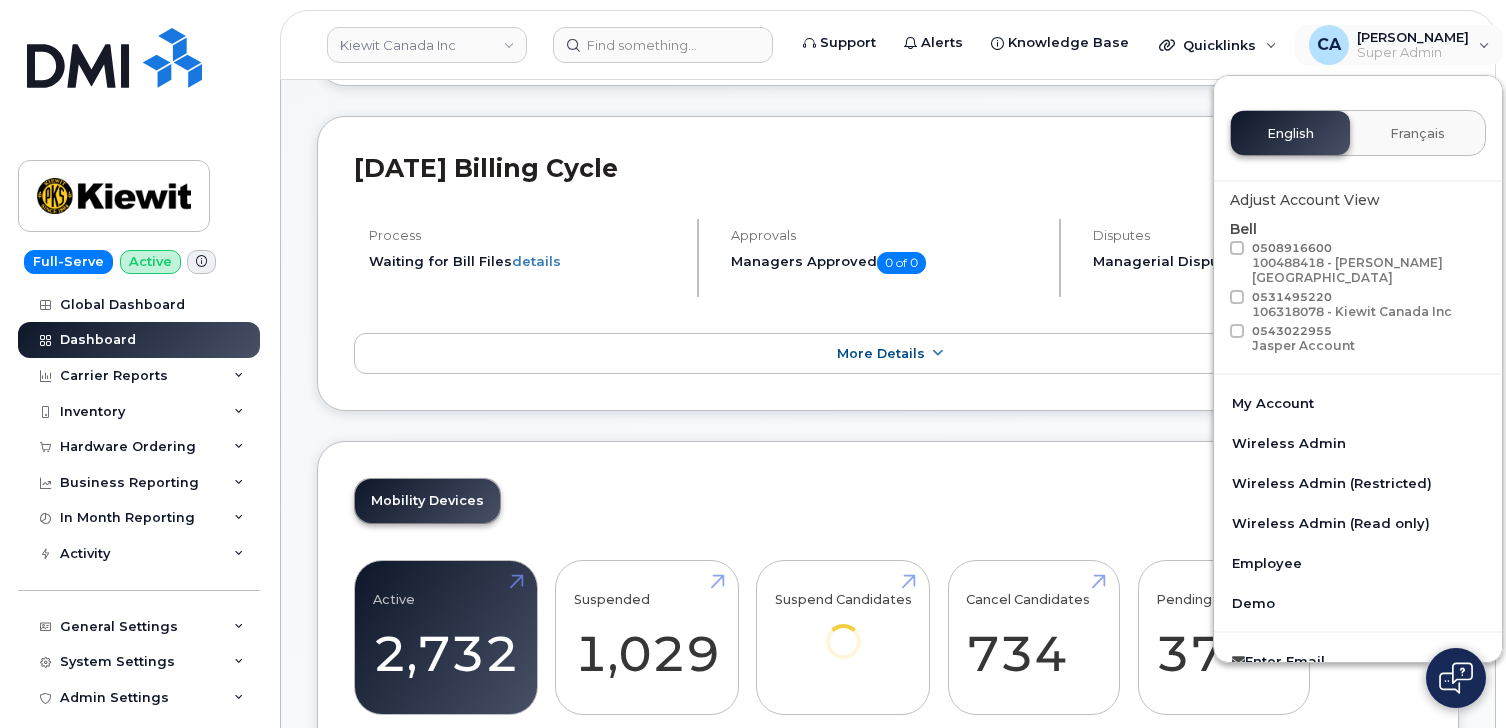 click at bounding box center [1237, 248] 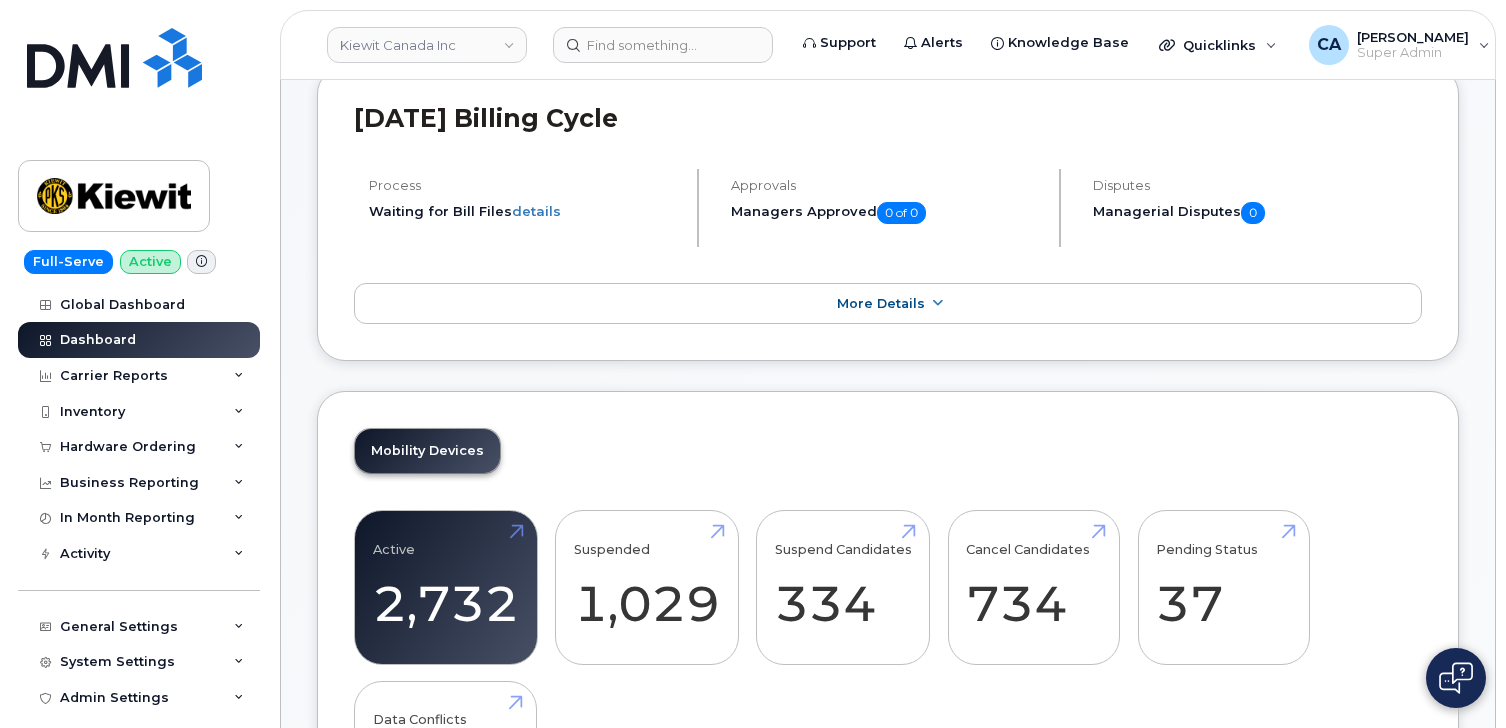scroll, scrollTop: 305, scrollLeft: 0, axis: vertical 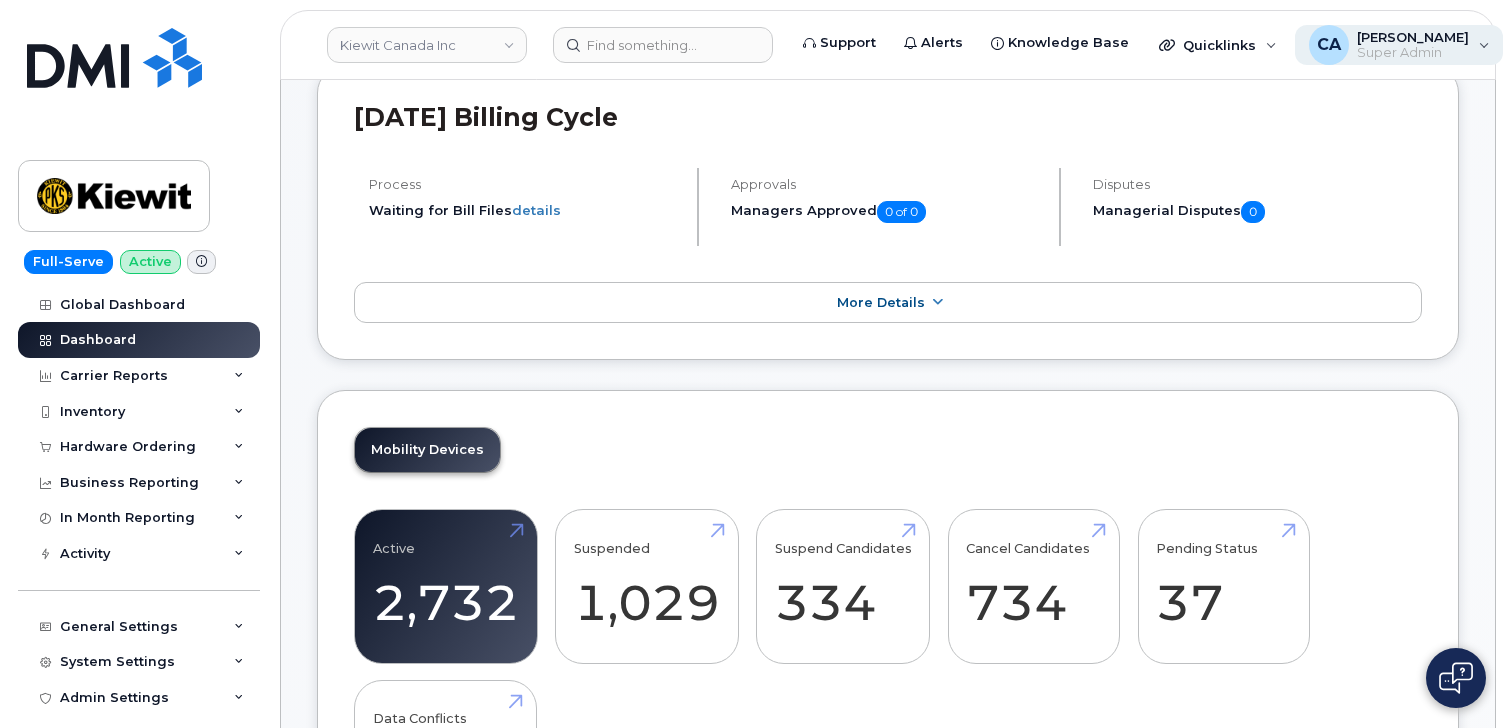click on "Super Admin" at bounding box center [1413, 53] 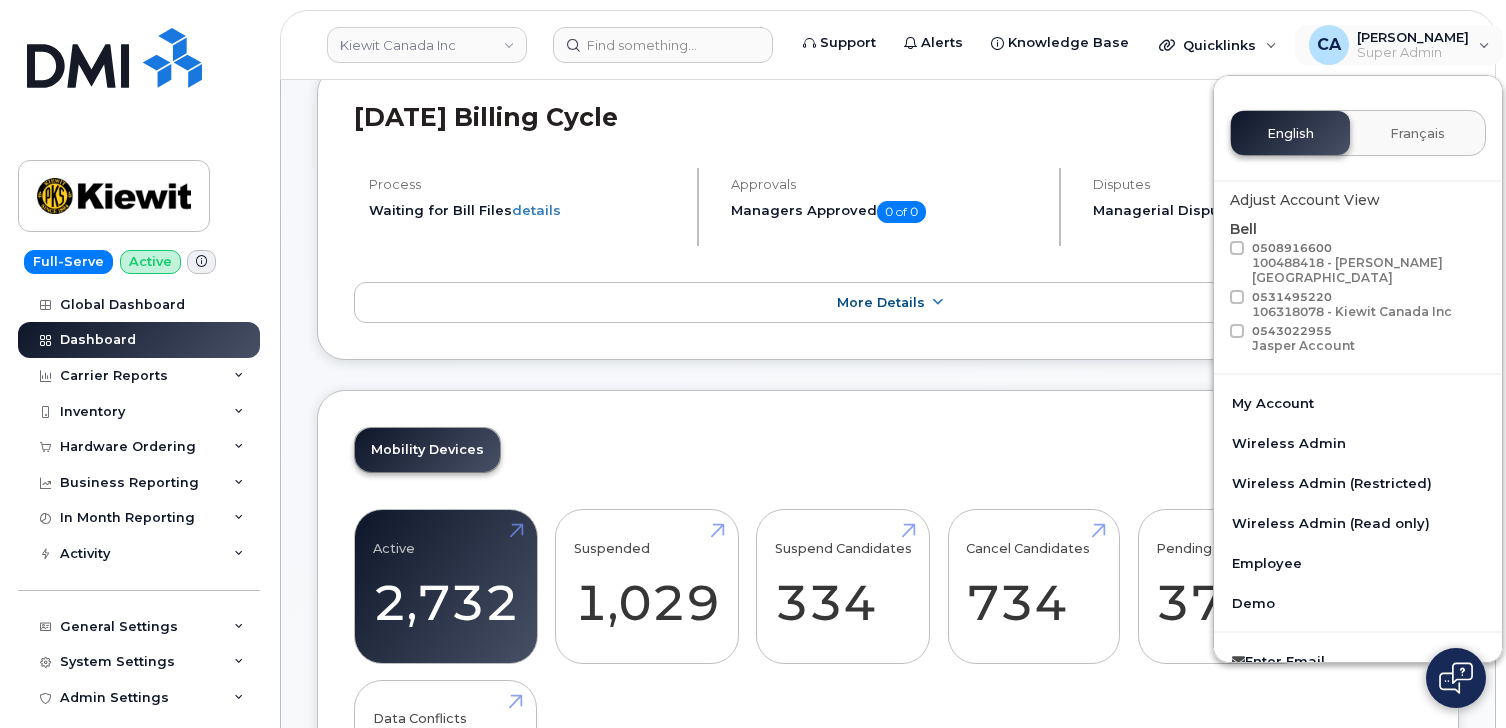 click at bounding box center [1237, 331] 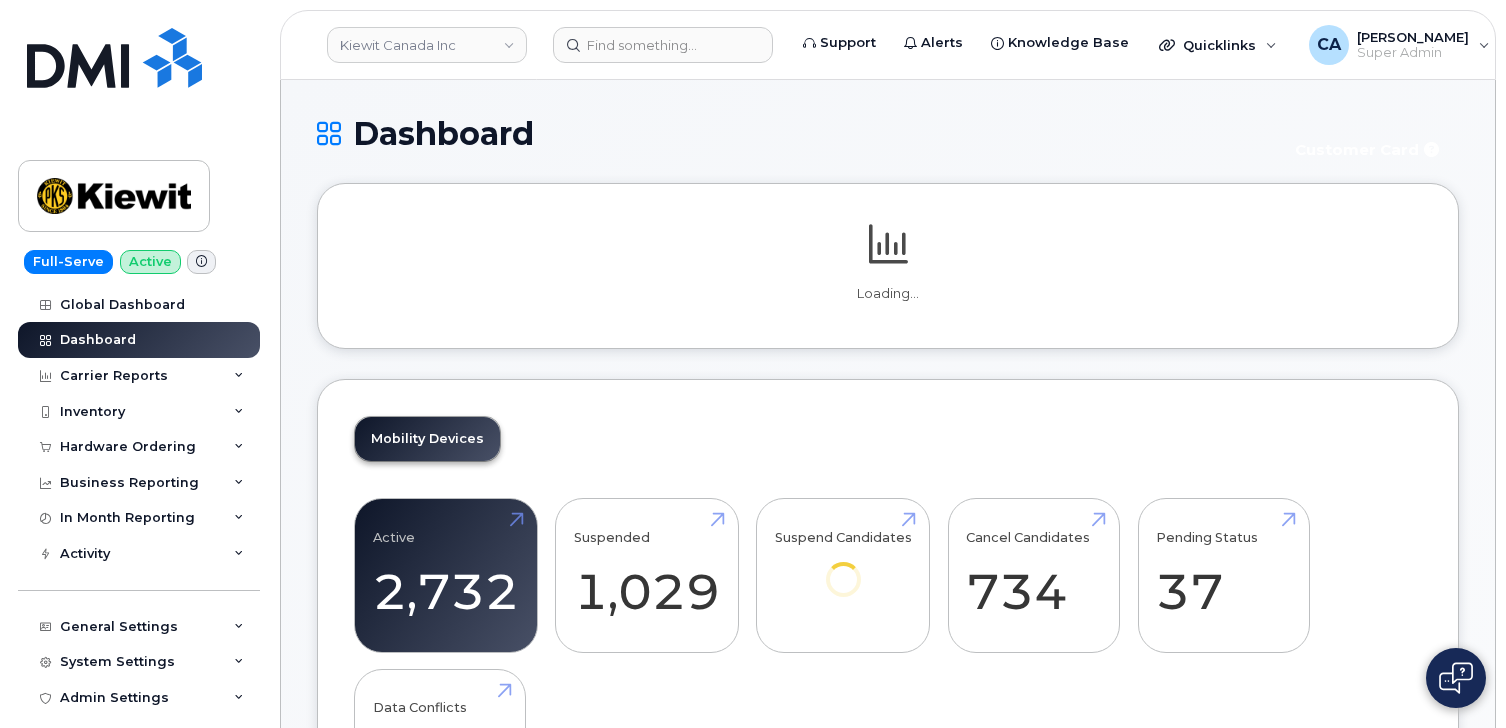 scroll, scrollTop: 0, scrollLeft: 0, axis: both 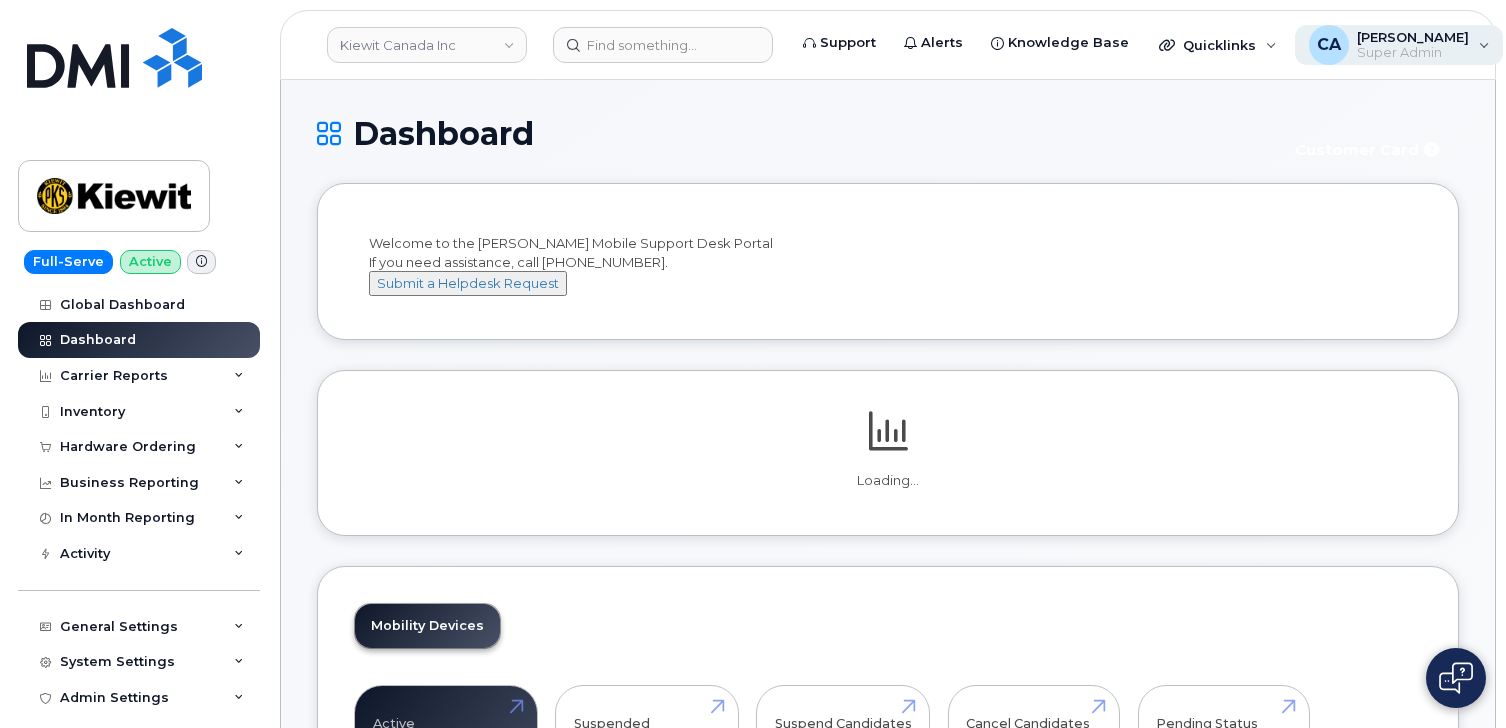 click on "[PERSON_NAME]" at bounding box center (1413, 37) 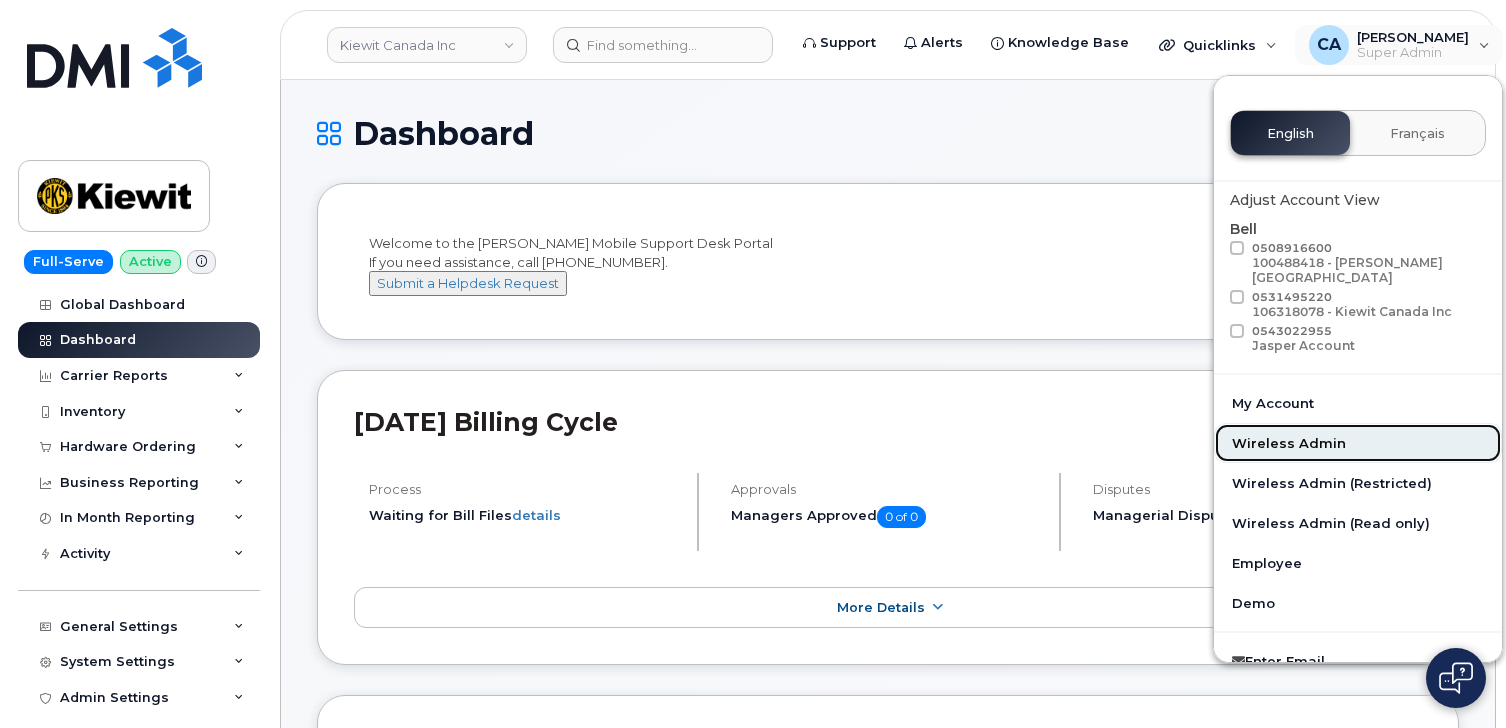 click on "Wireless Admin" 